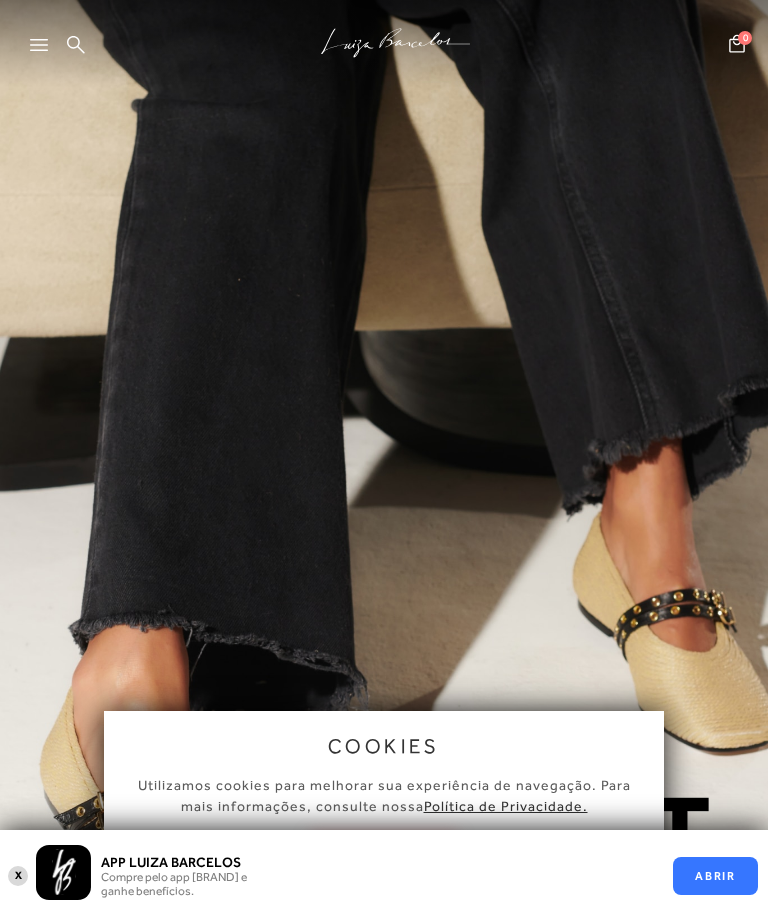 scroll, scrollTop: 0, scrollLeft: 0, axis: both 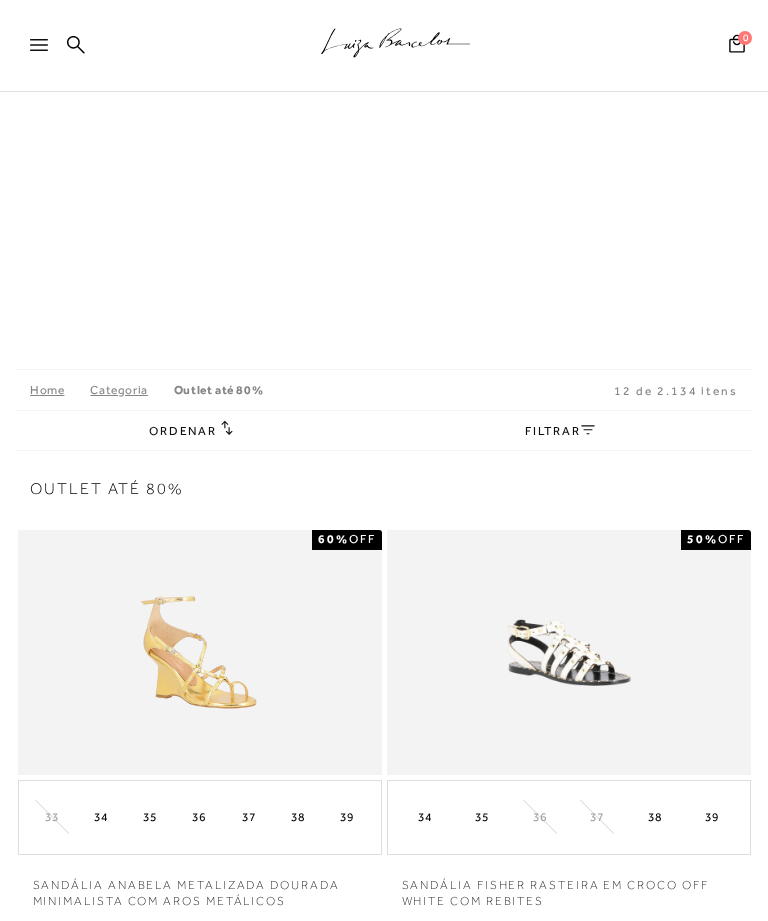 click on "FILTRAR" at bounding box center (560, 431) 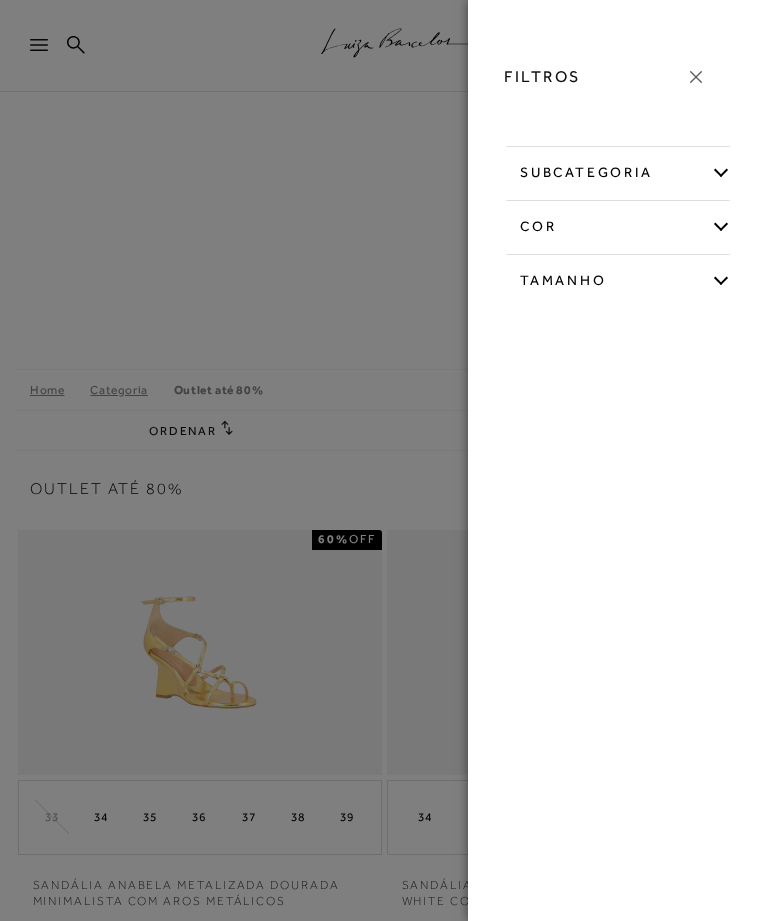 click at bounding box center (384, 460) 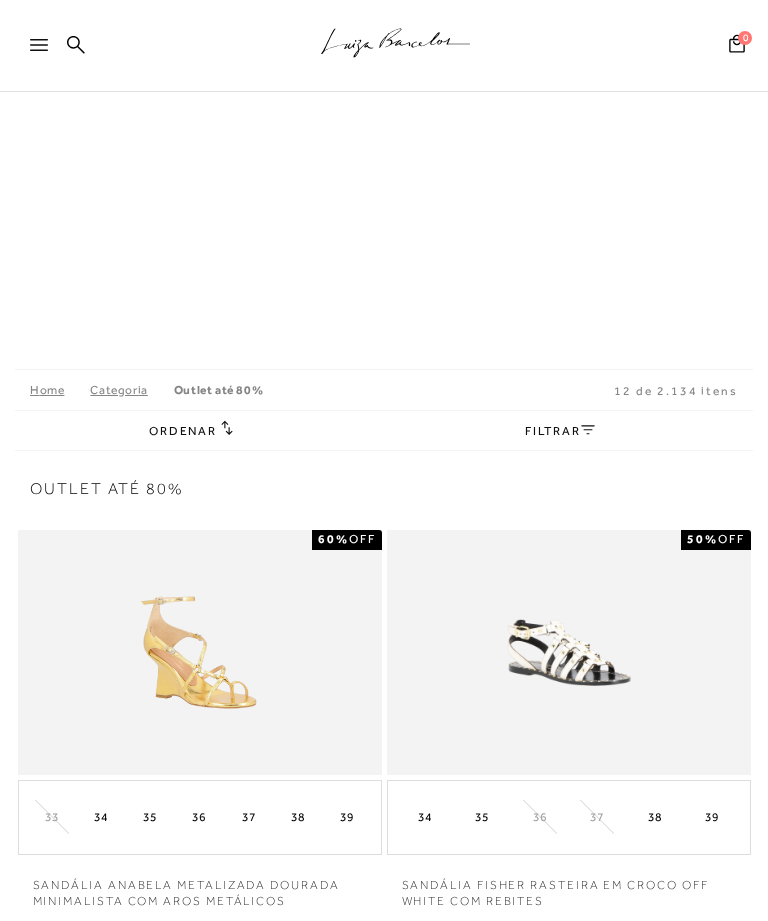click on "Ordenar" at bounding box center (183, 431) 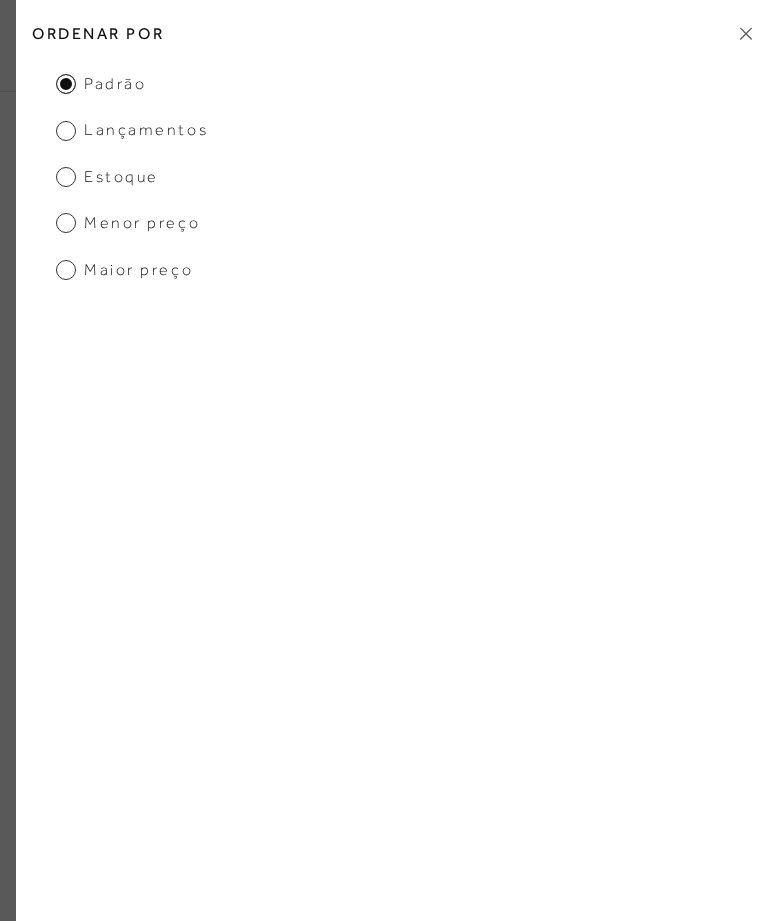 click on "Ordenar por" at bounding box center [392, 33] 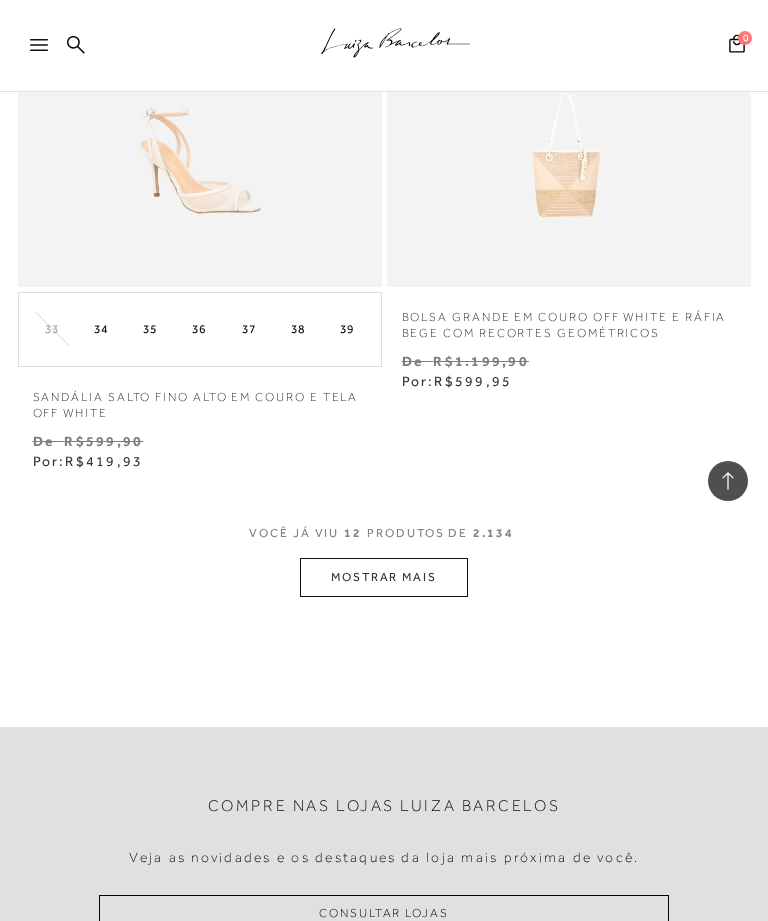 scroll, scrollTop: 2497, scrollLeft: 0, axis: vertical 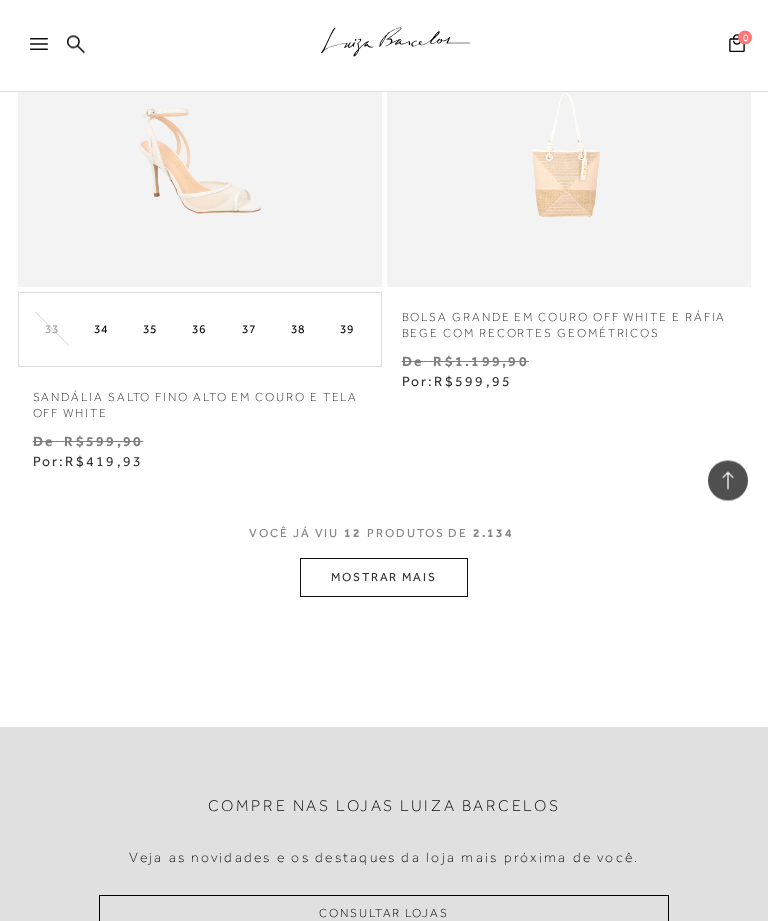 click on "MOSTRAR MAIS" at bounding box center [384, 578] 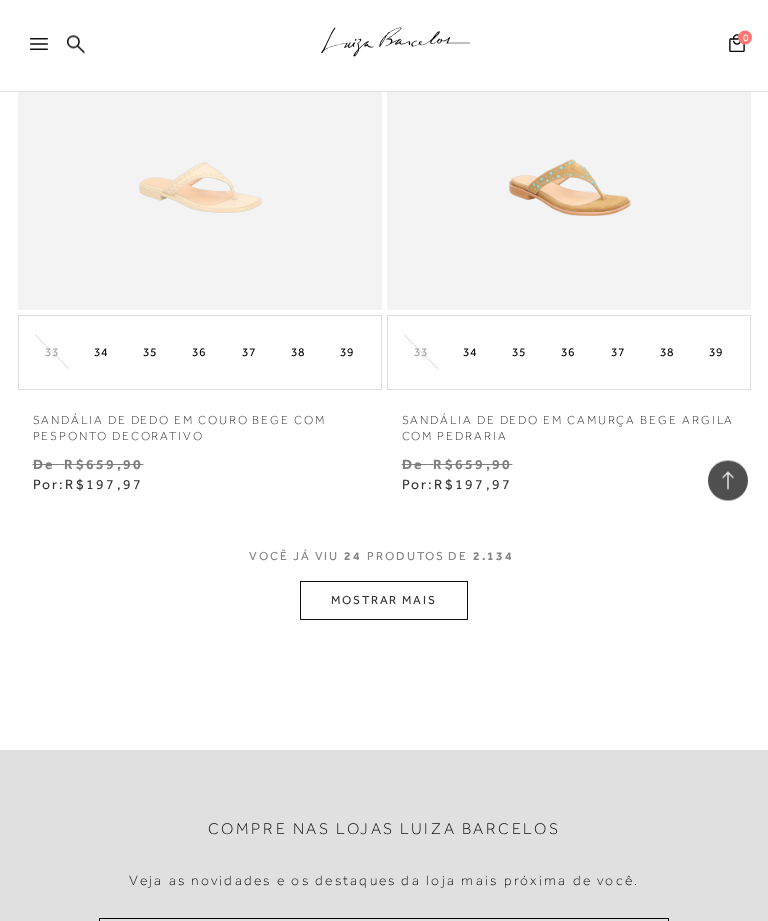 scroll, scrollTop: 4922, scrollLeft: 0, axis: vertical 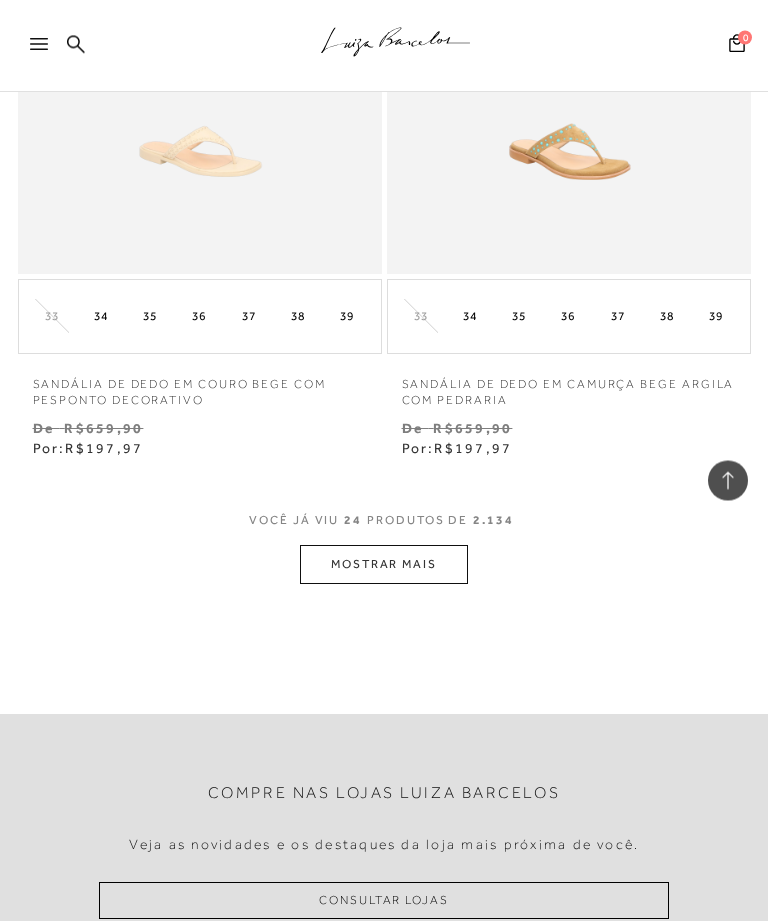 click on "MOSTRAR MAIS" at bounding box center [384, 565] 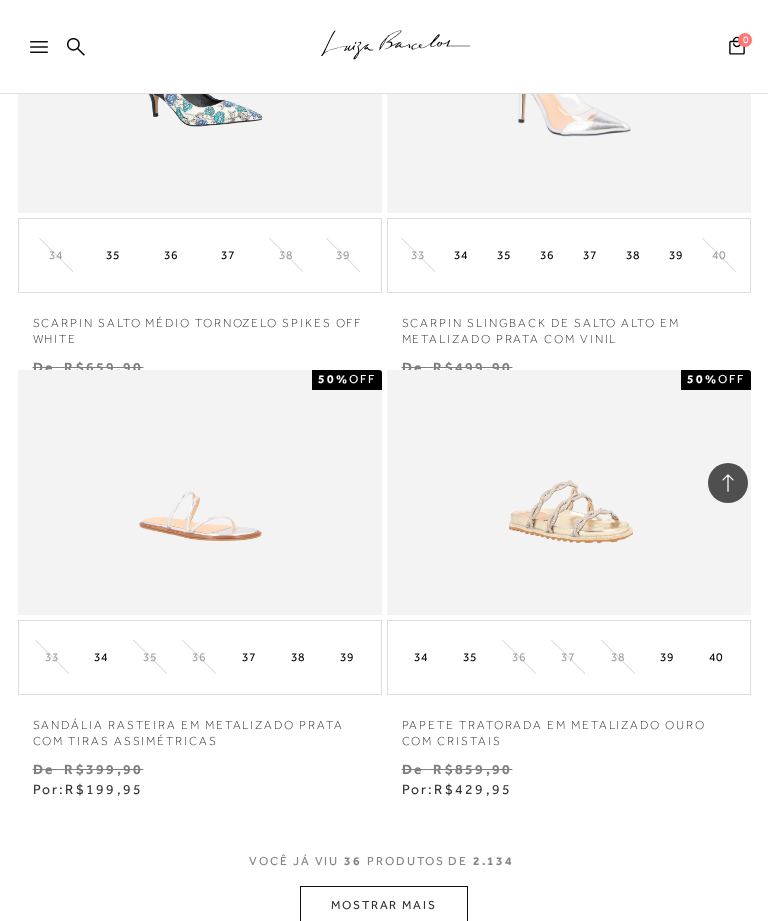 scroll, scrollTop: 6999, scrollLeft: 0, axis: vertical 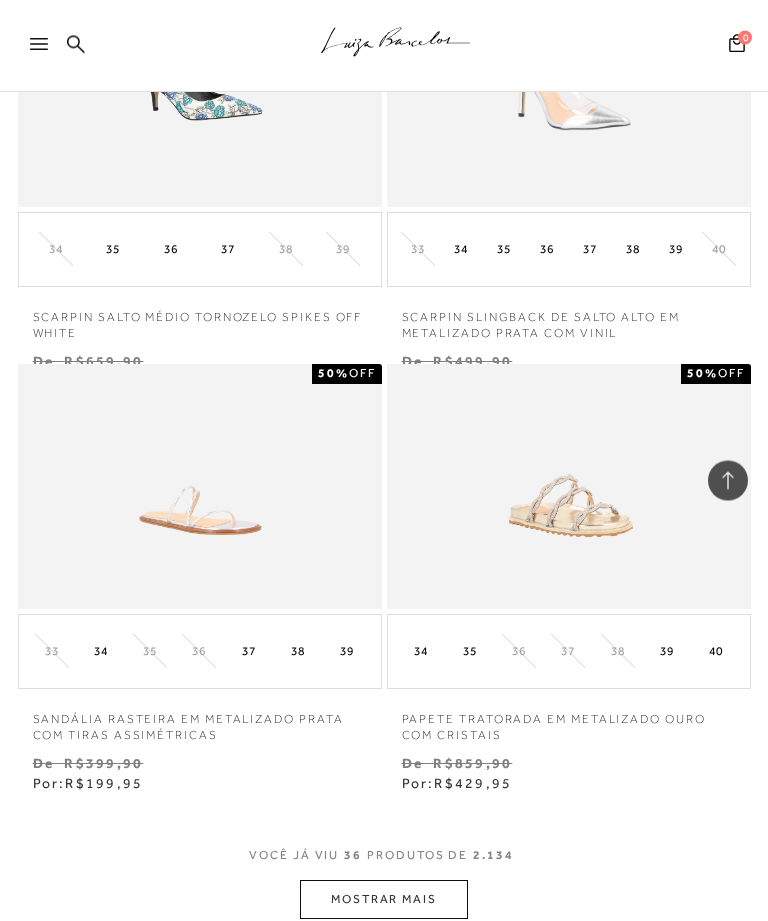 click on "MOSTRAR MAIS" at bounding box center (384, 900) 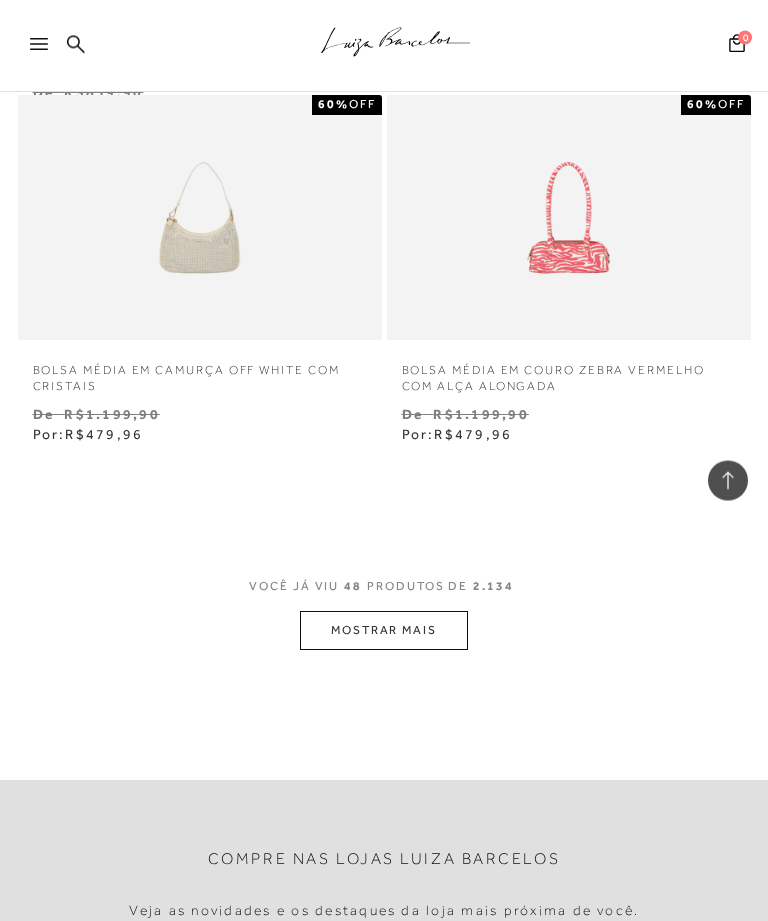 scroll, scrollTop: 9718, scrollLeft: 0, axis: vertical 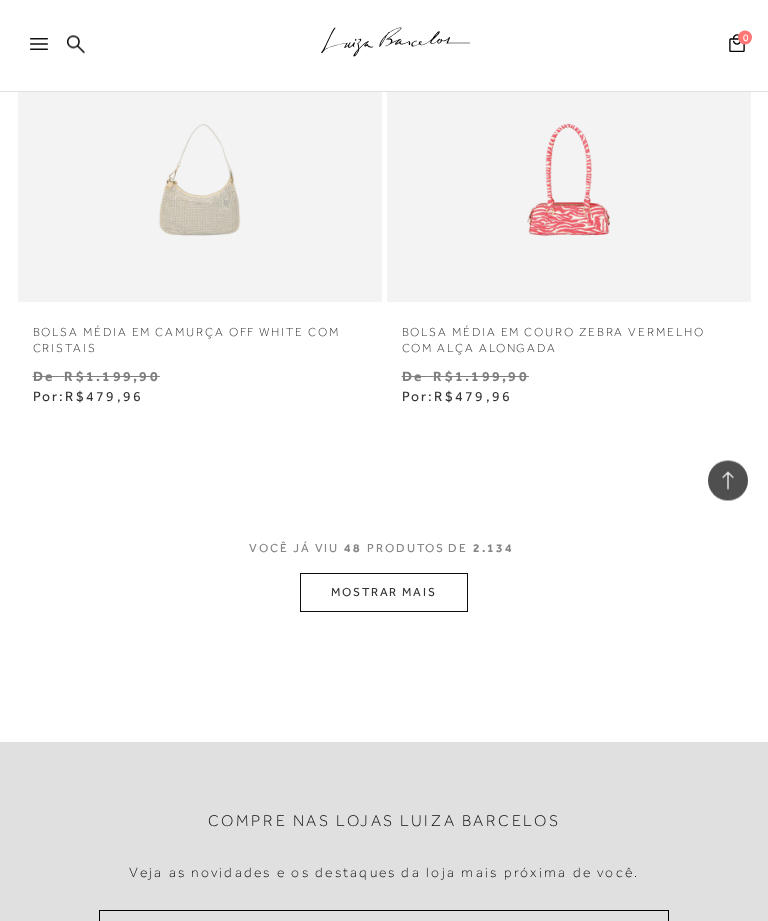 click on "MOSTRAR MAIS" at bounding box center (384, 593) 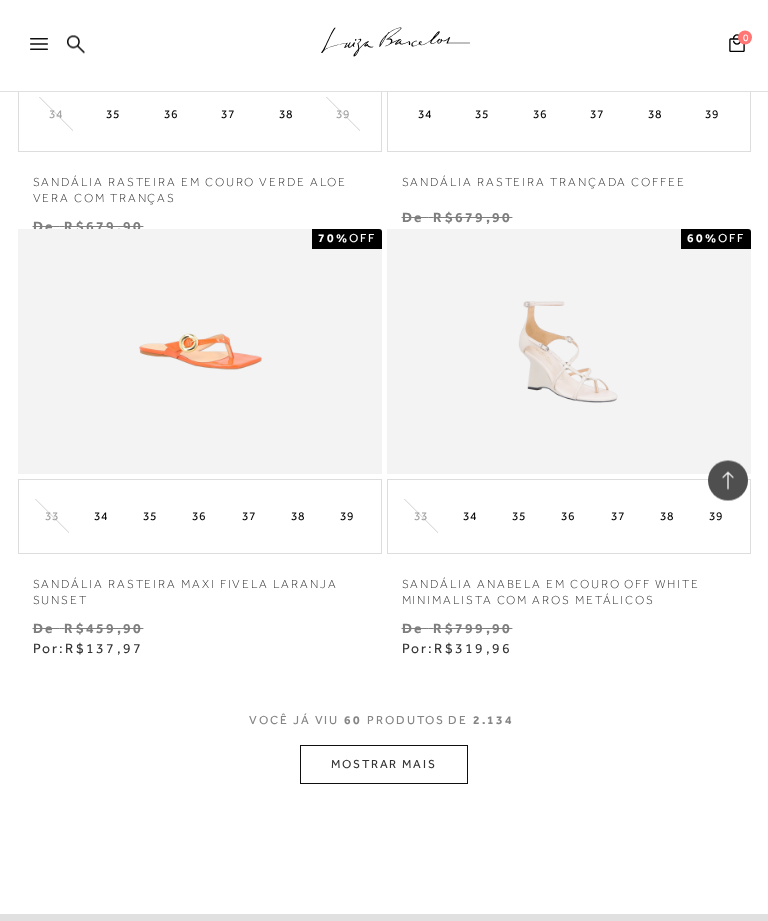 click on "MOSTRAR MAIS" at bounding box center [384, 765] 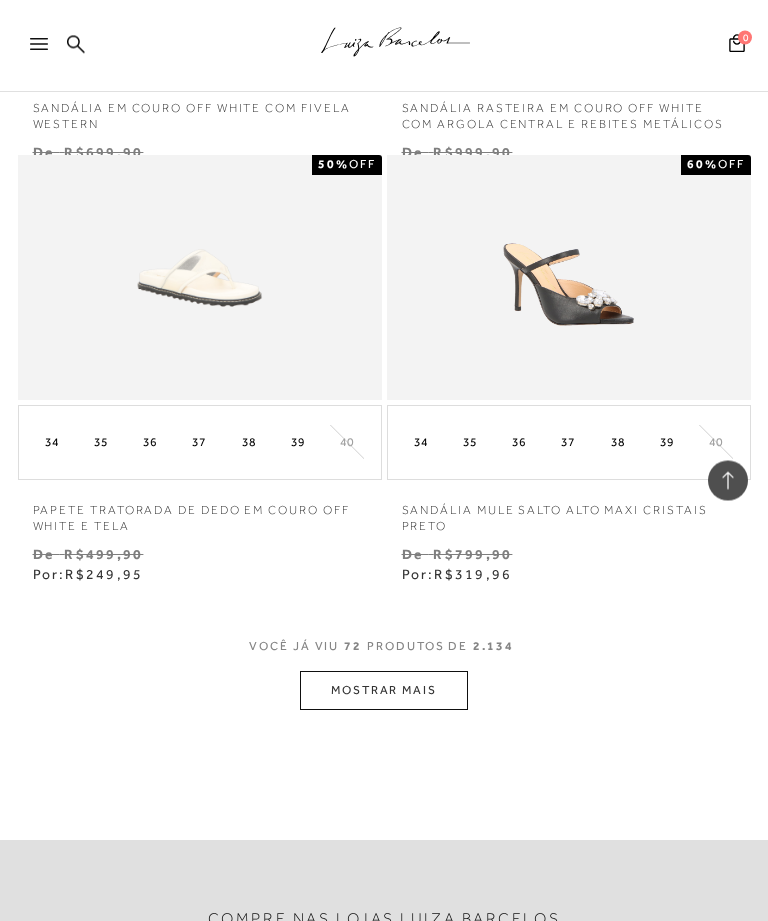 scroll, scrollTop: 14445, scrollLeft: 0, axis: vertical 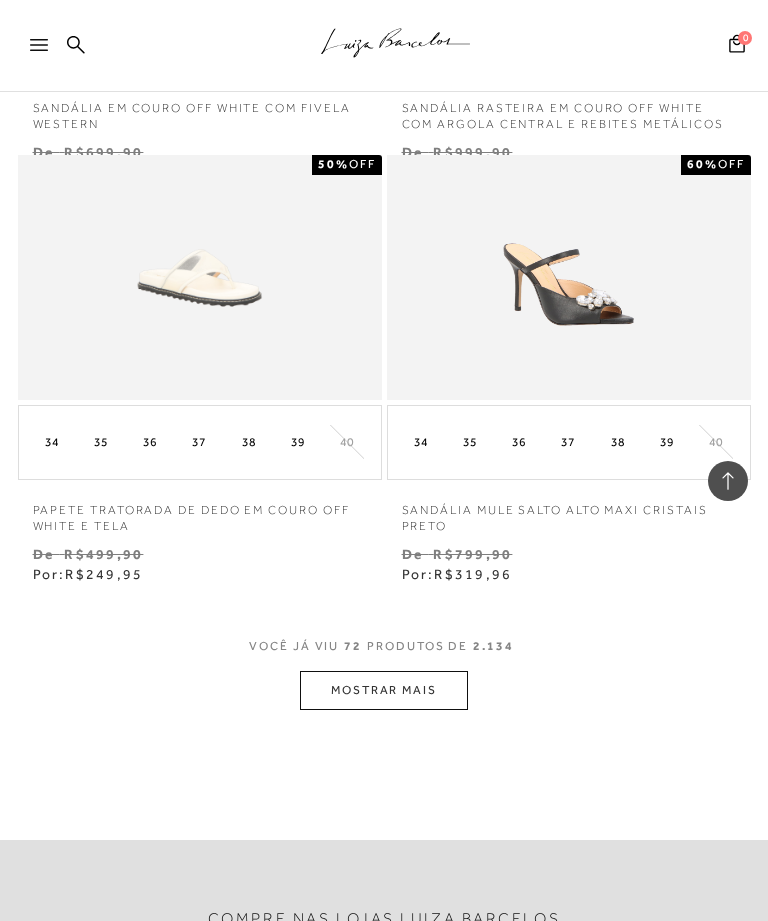 click on "MOSTRAR MAIS" at bounding box center [384, 690] 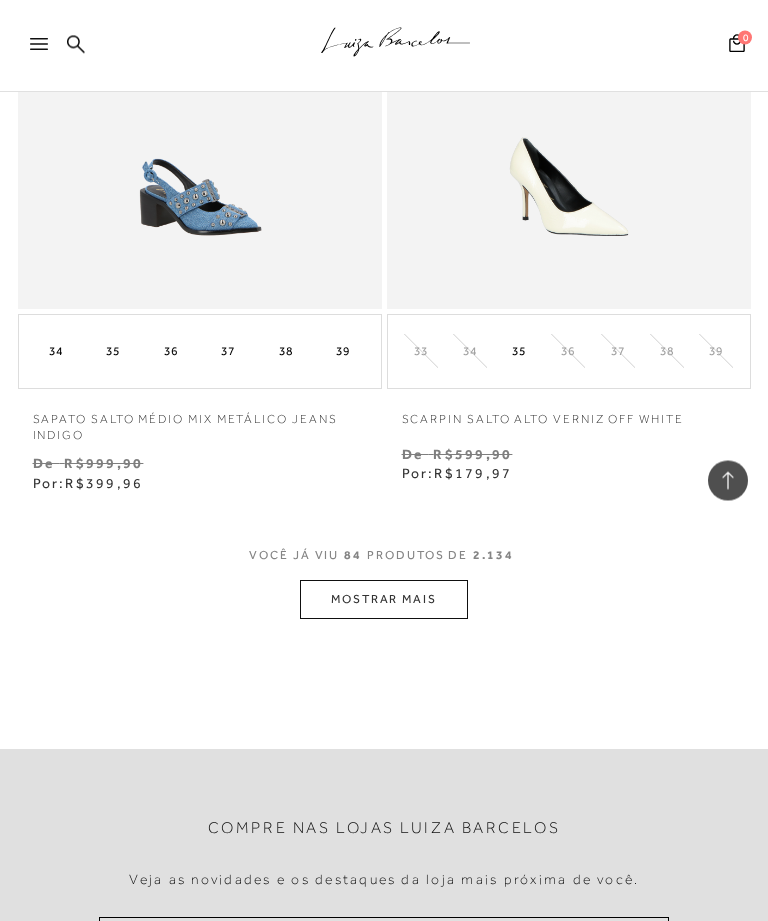 scroll, scrollTop: 16948, scrollLeft: 0, axis: vertical 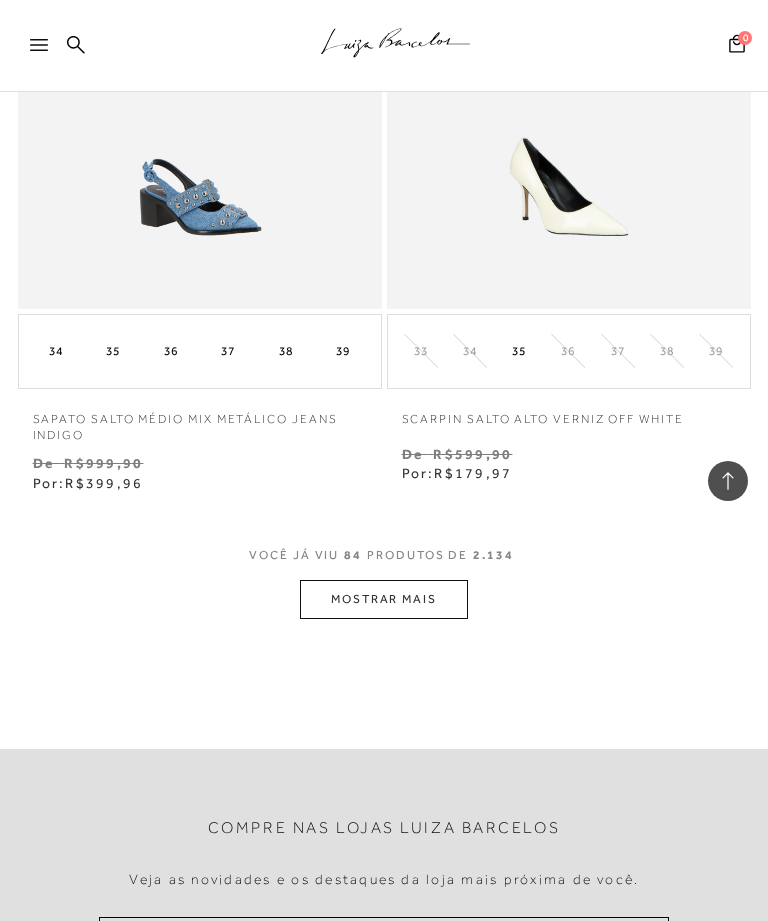 click on "MOSTRAR MAIS" at bounding box center [384, 599] 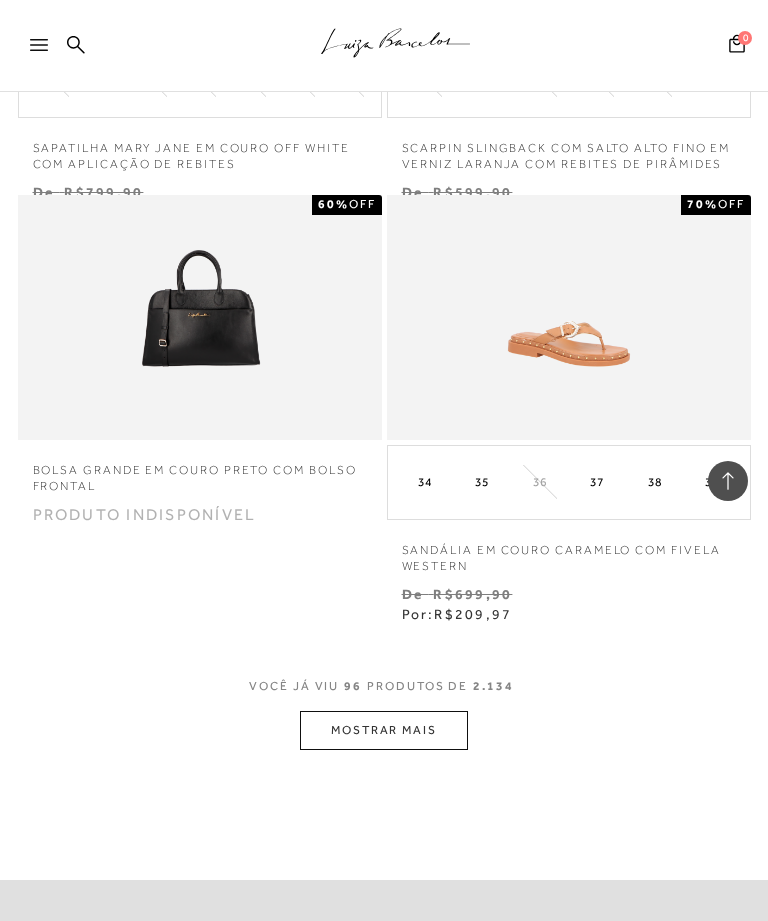 scroll, scrollTop: 19300, scrollLeft: 0, axis: vertical 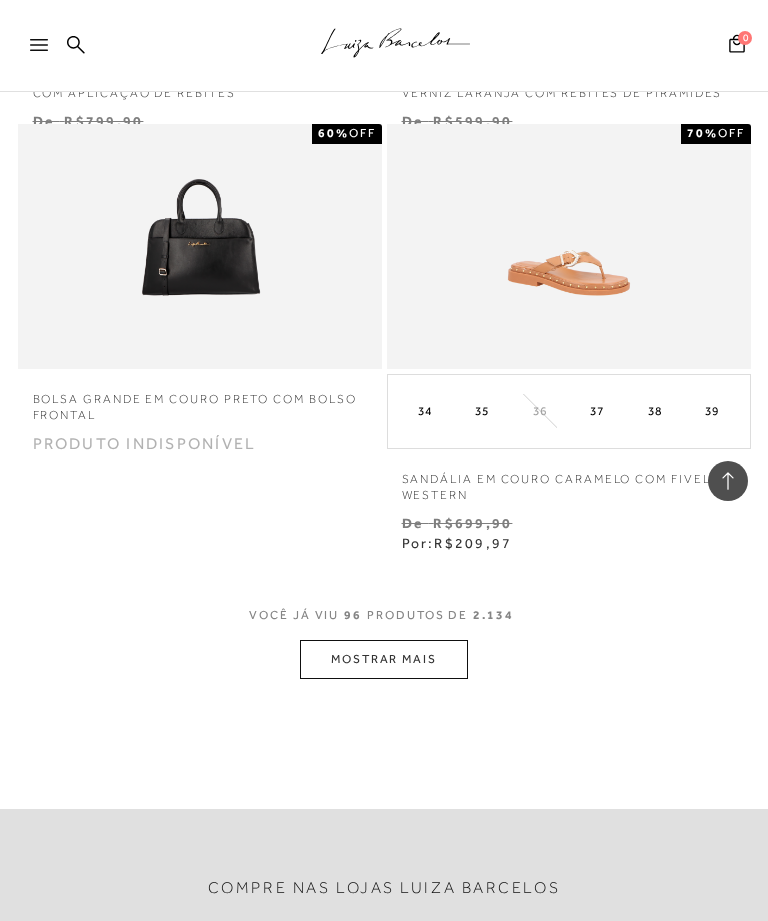 click on "MOSTRAR MAIS" at bounding box center [384, 659] 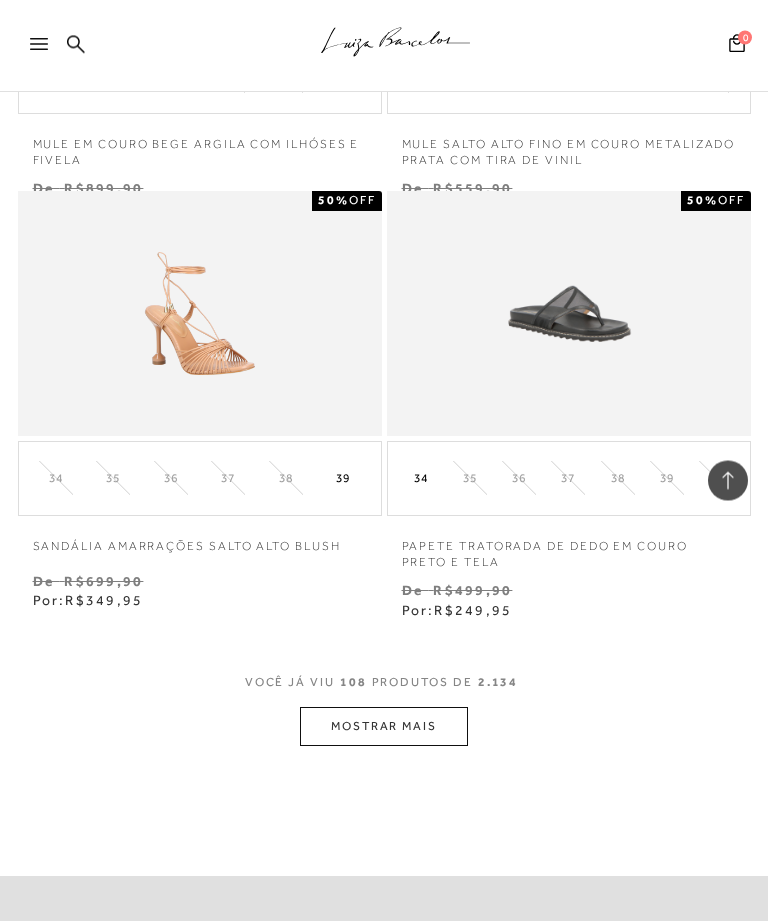 scroll, scrollTop: 21645, scrollLeft: 0, axis: vertical 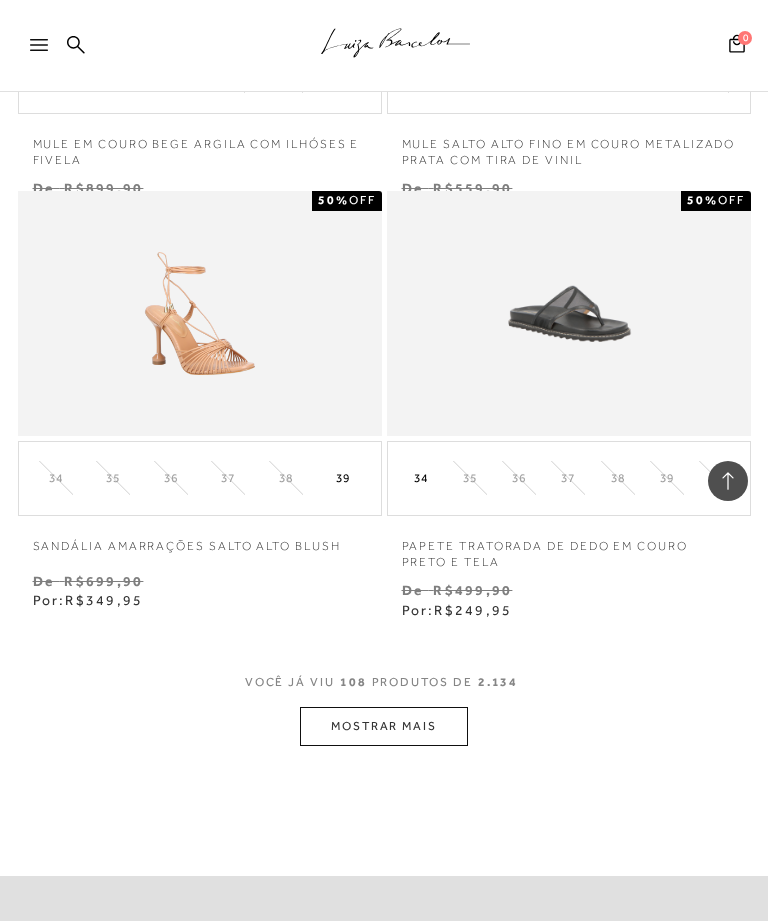 click on "MOSTRAR MAIS" at bounding box center [384, 726] 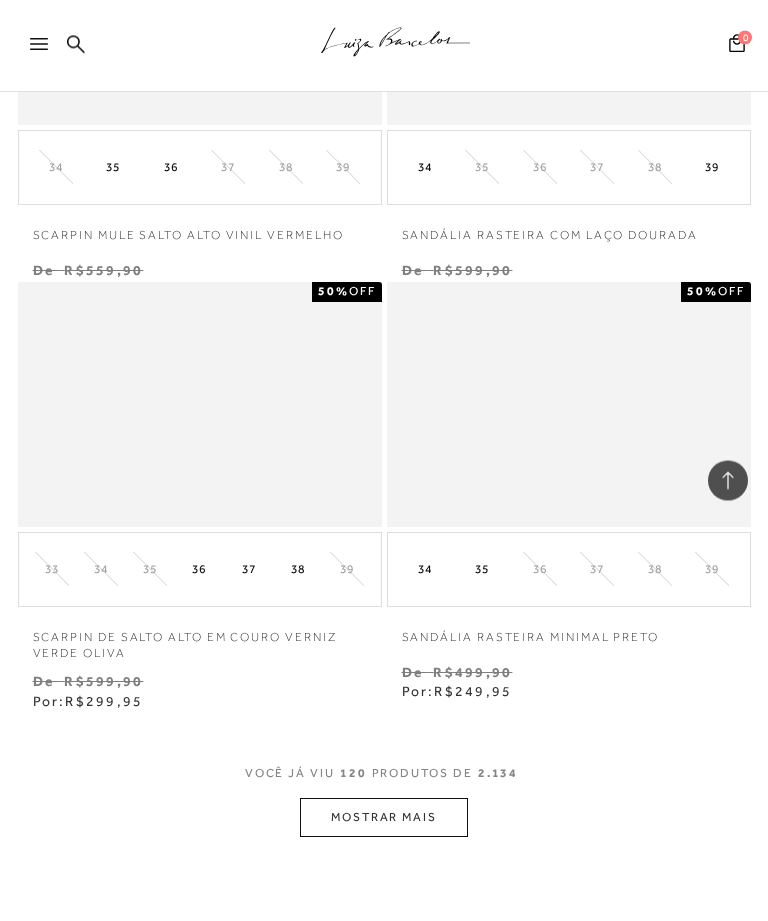 scroll, scrollTop: 24029, scrollLeft: 0, axis: vertical 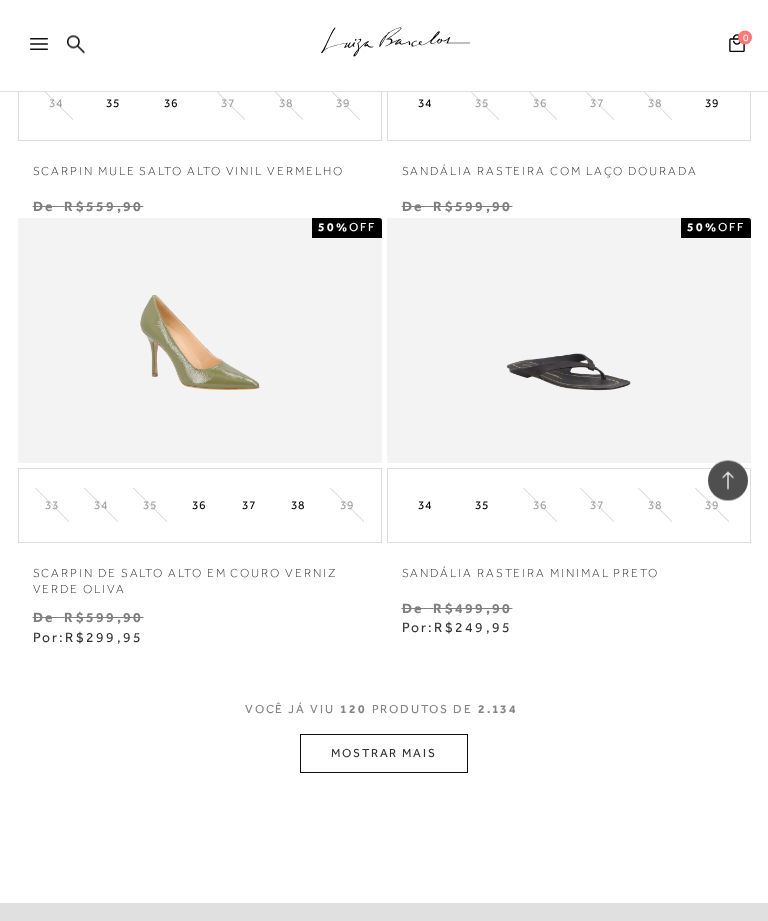 click on "MOSTRAR MAIS" at bounding box center [384, 754] 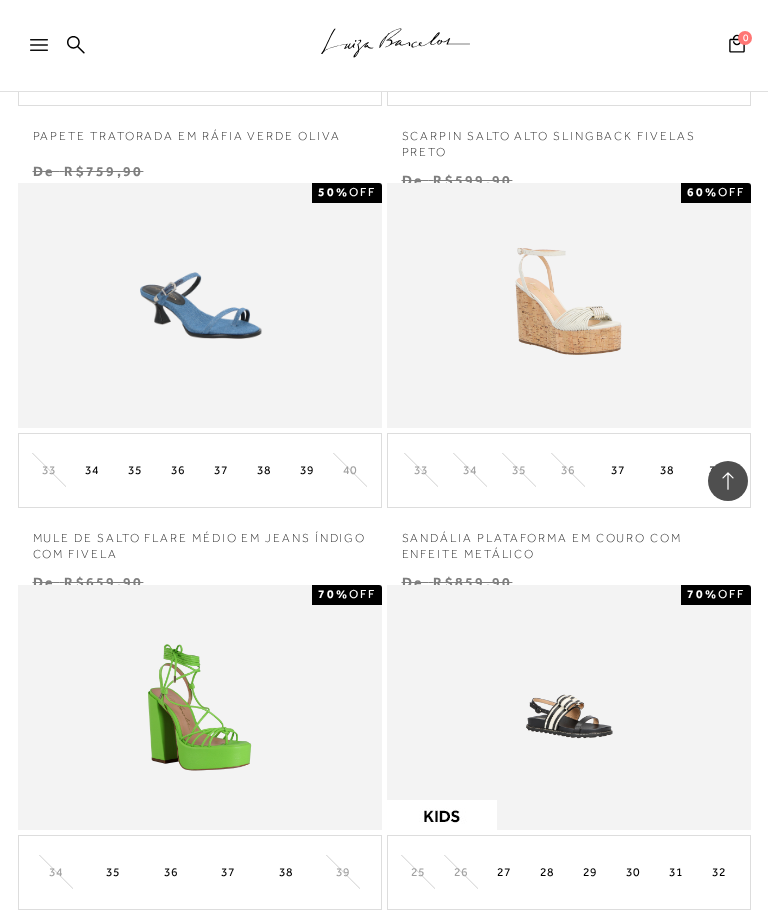 scroll, scrollTop: 24861, scrollLeft: 0, axis: vertical 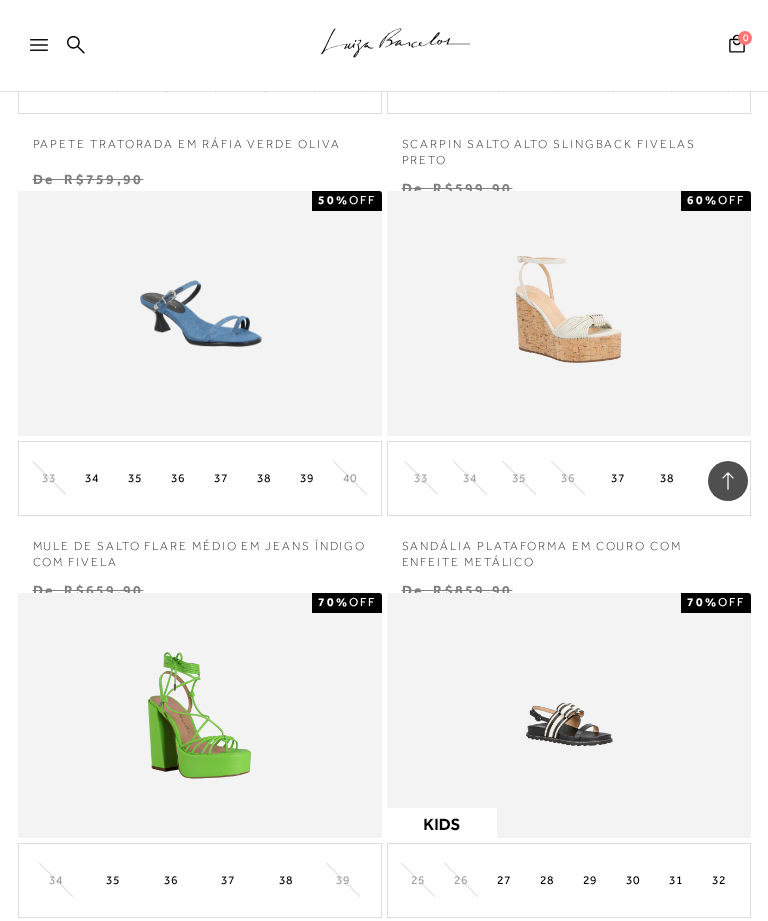click on ".a{fill-rule:evenodd;stroke:#000!important;stroke-width:0!important;}" at bounding box center [417, 46] 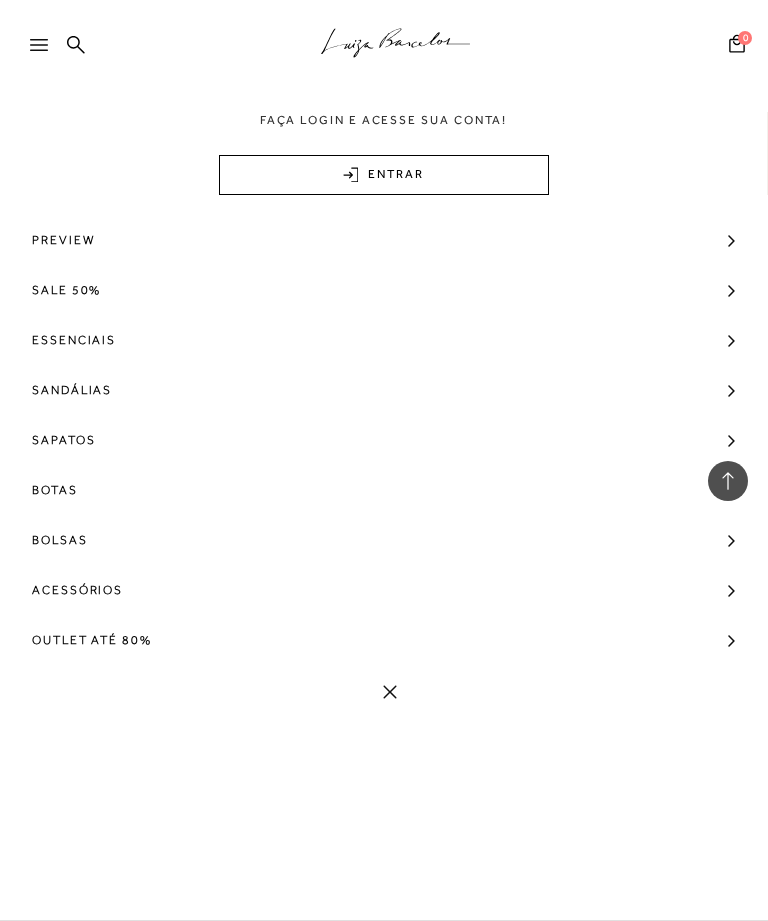 click on "Sapatos" at bounding box center (63, 440) 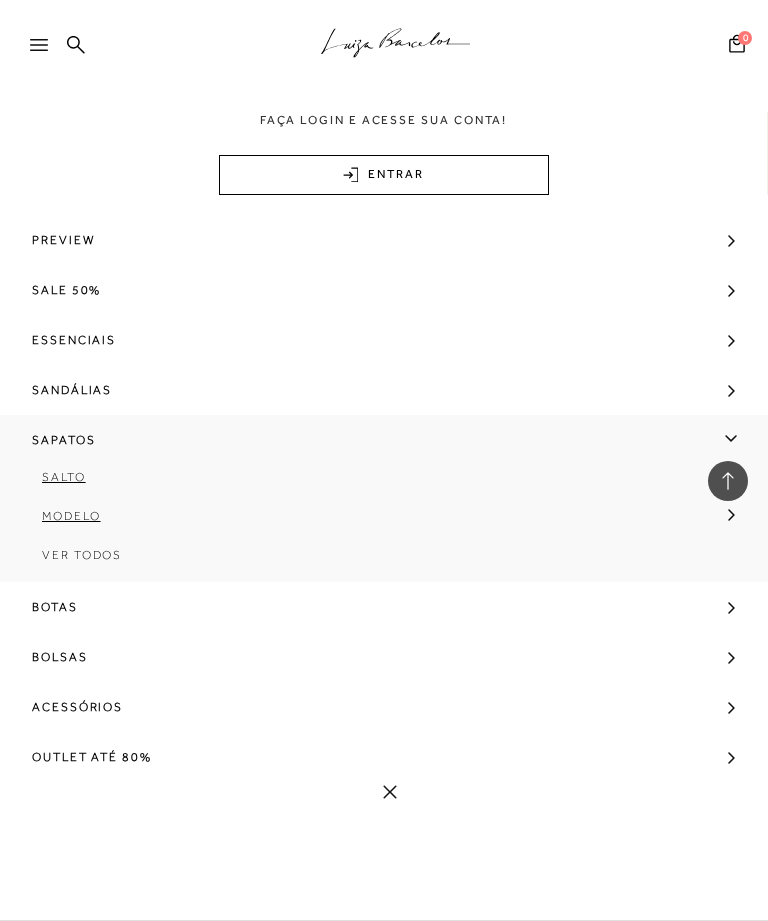 click on "Ver Todos" at bounding box center (384, 562) 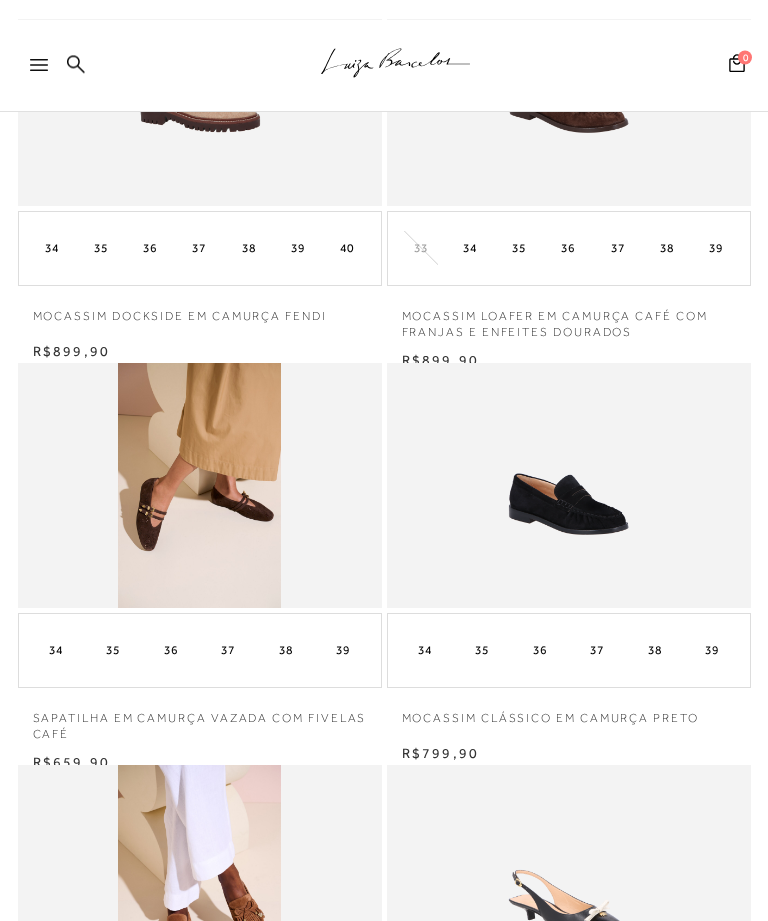 scroll, scrollTop: 547, scrollLeft: 0, axis: vertical 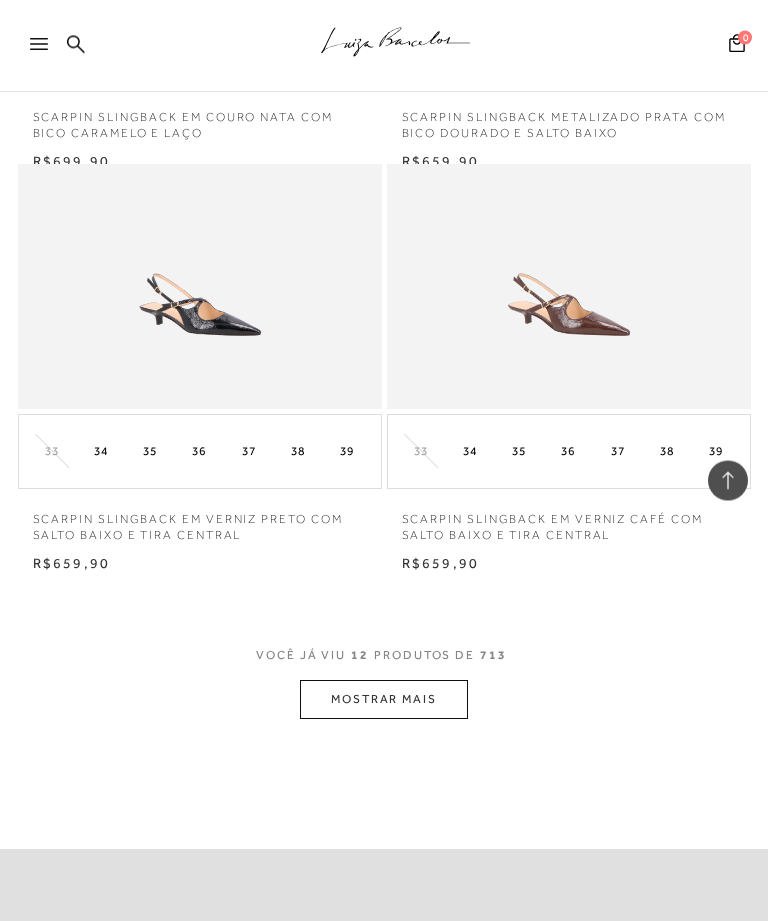 click on "MOSTRAR MAIS" at bounding box center (384, 700) 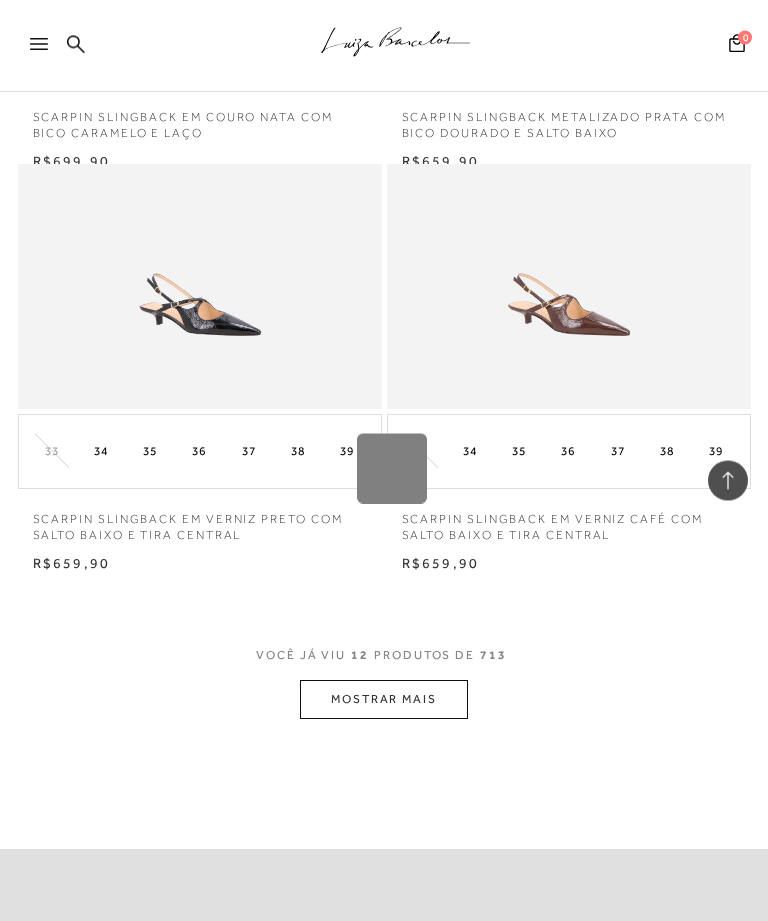 scroll, scrollTop: 2376, scrollLeft: 0, axis: vertical 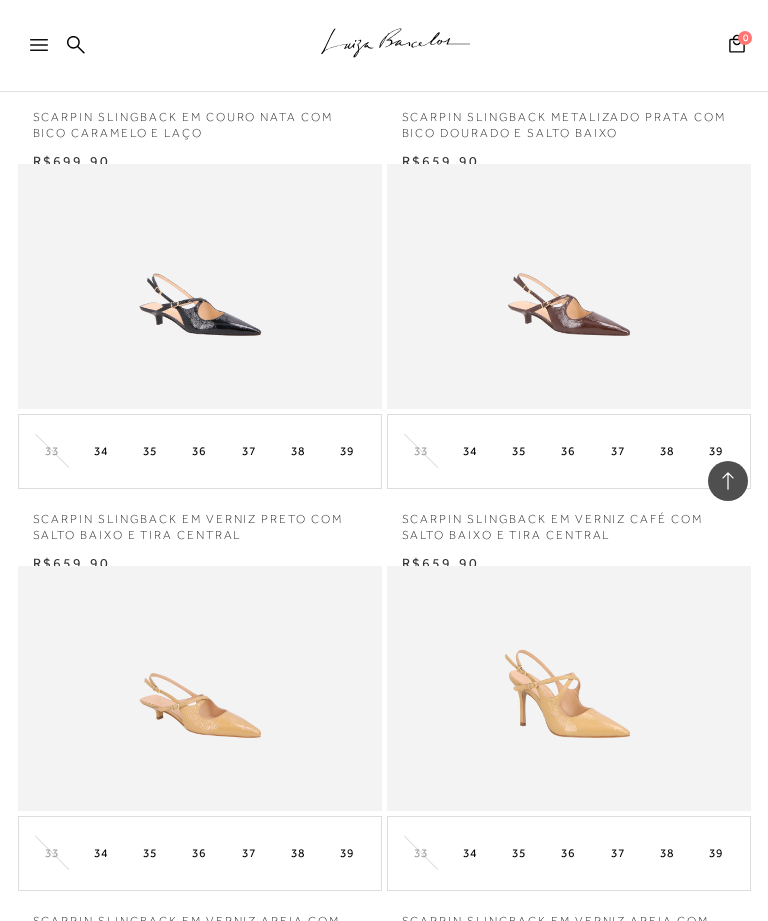 click 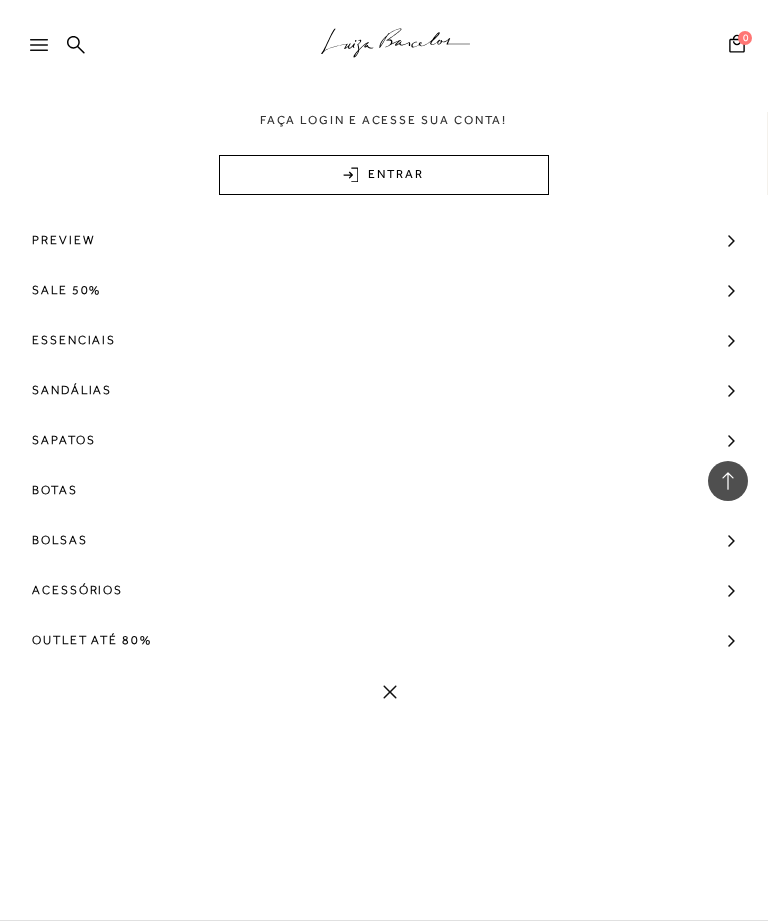click on "Sapatos" at bounding box center [63, 440] 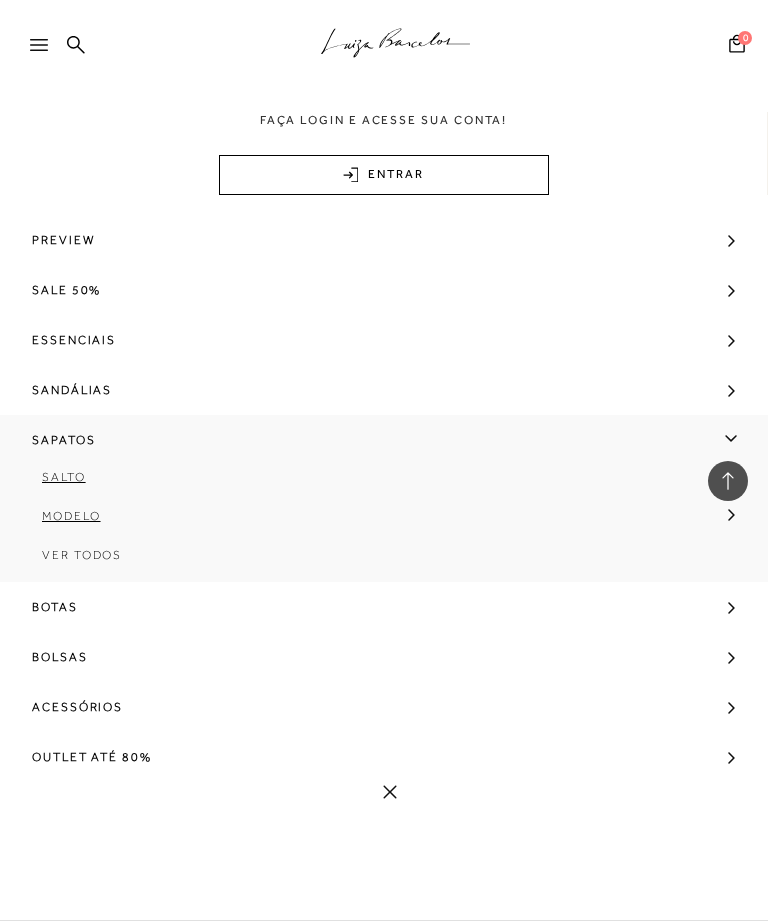 click on ".a{fill-rule:evenodd;stroke:#000!important;stroke-width:0!important;}
Faça login e acesse sua conta!
ENTRAR
MAIS LUIZA
Preview
SALE 50%
Essenciais
Sandálias
Sapatos
Salto" at bounding box center (384, 460) 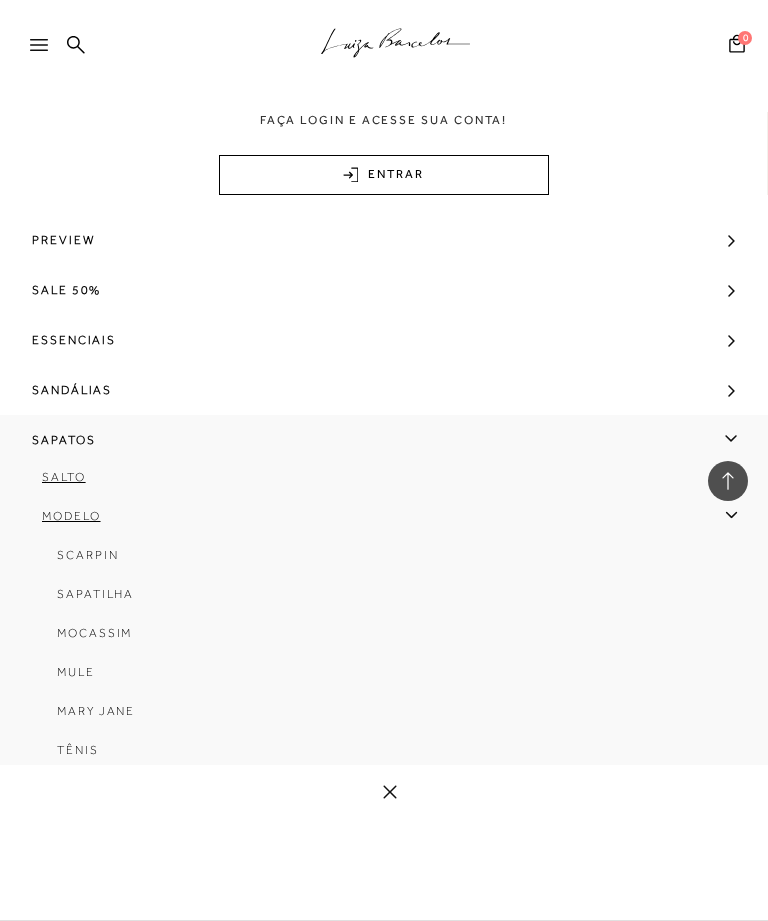 click on "Mocassim" at bounding box center (94, 633) 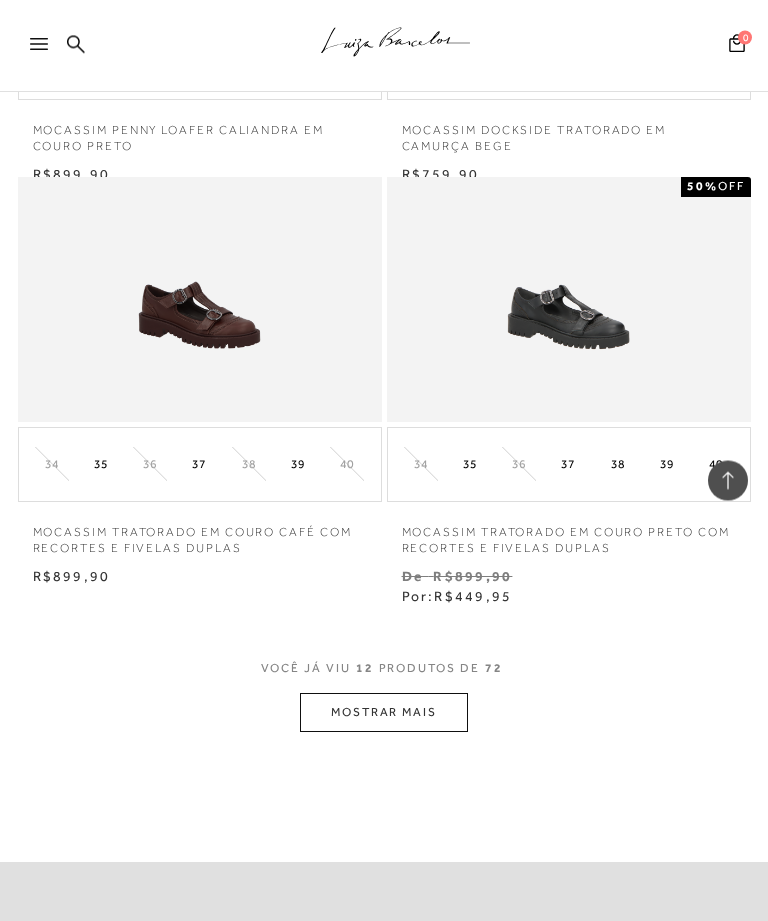 scroll, scrollTop: 2361, scrollLeft: 0, axis: vertical 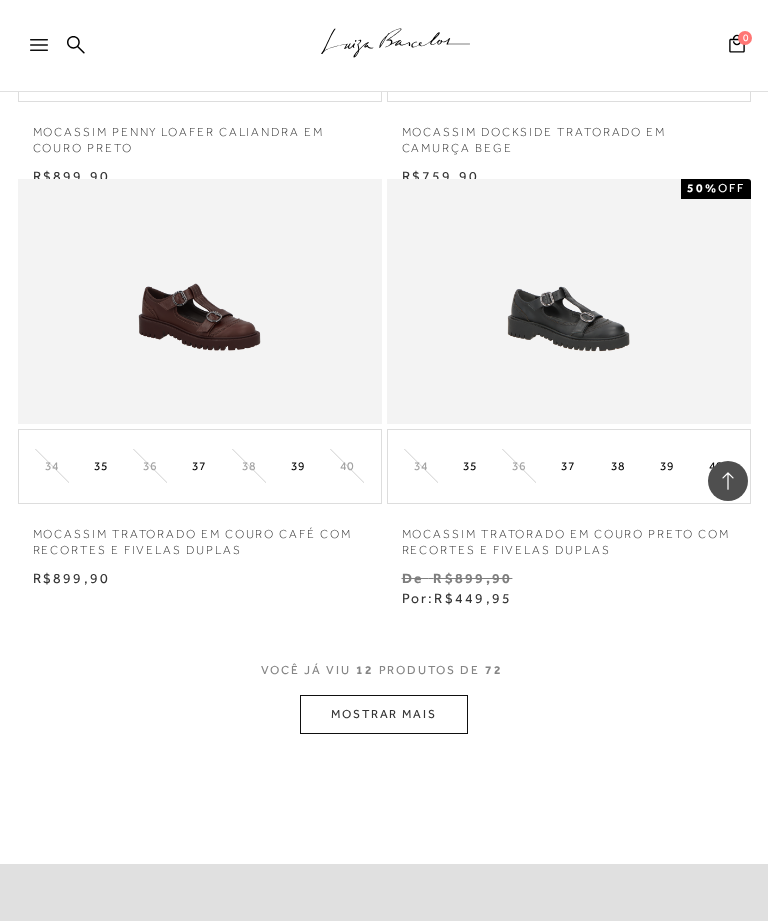 click on "MOSTRAR MAIS" at bounding box center (384, 714) 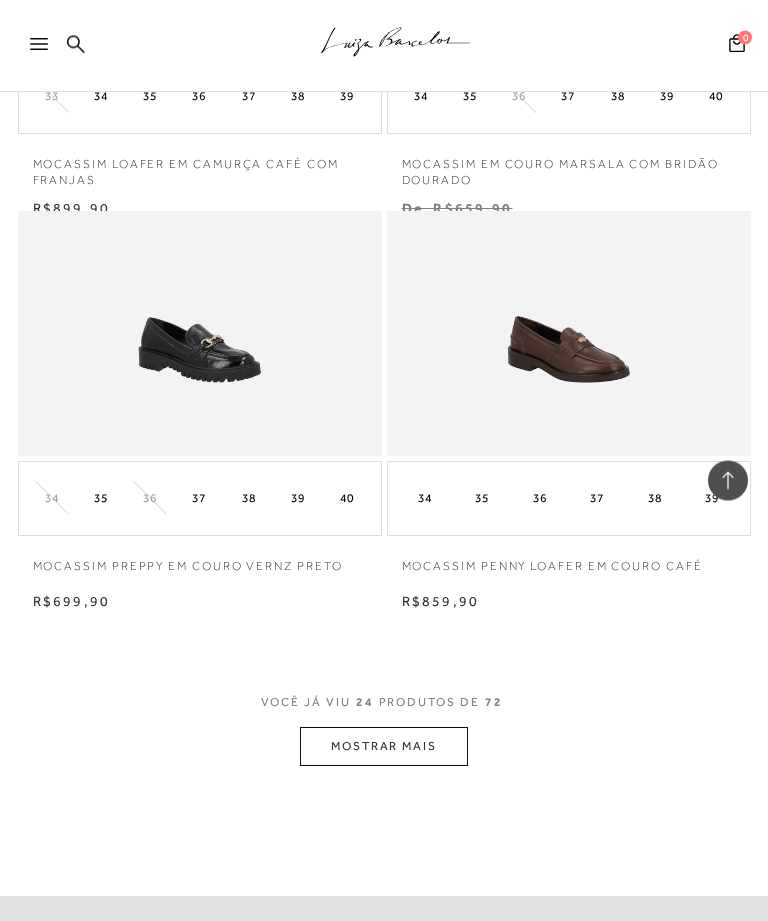scroll, scrollTop: 4745, scrollLeft: 0, axis: vertical 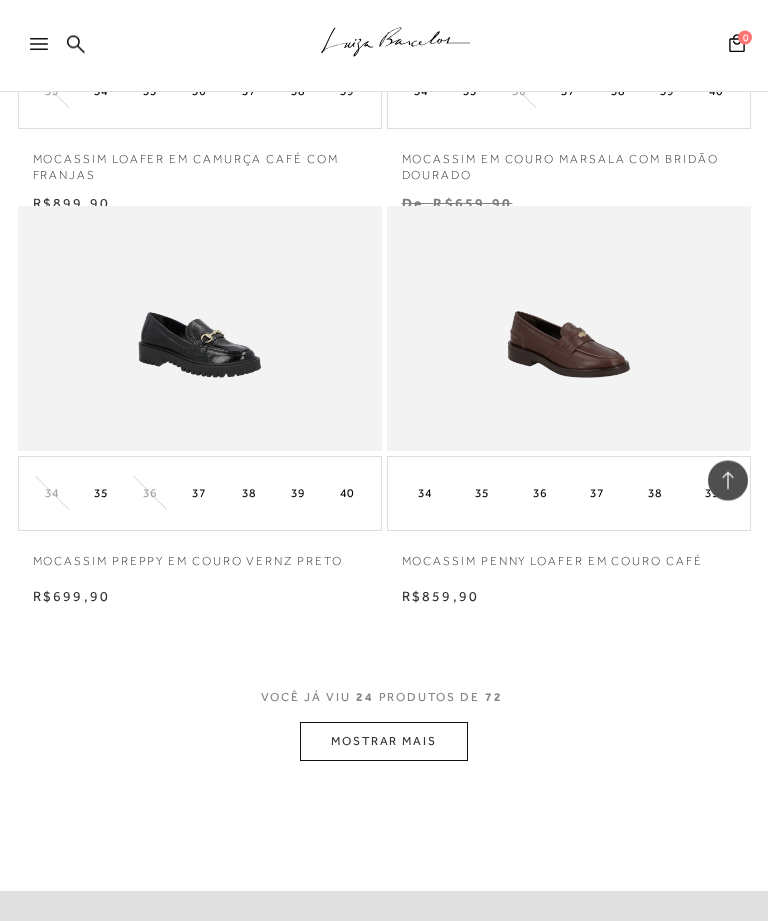 click on "MOSTRAR MAIS" at bounding box center (384, 742) 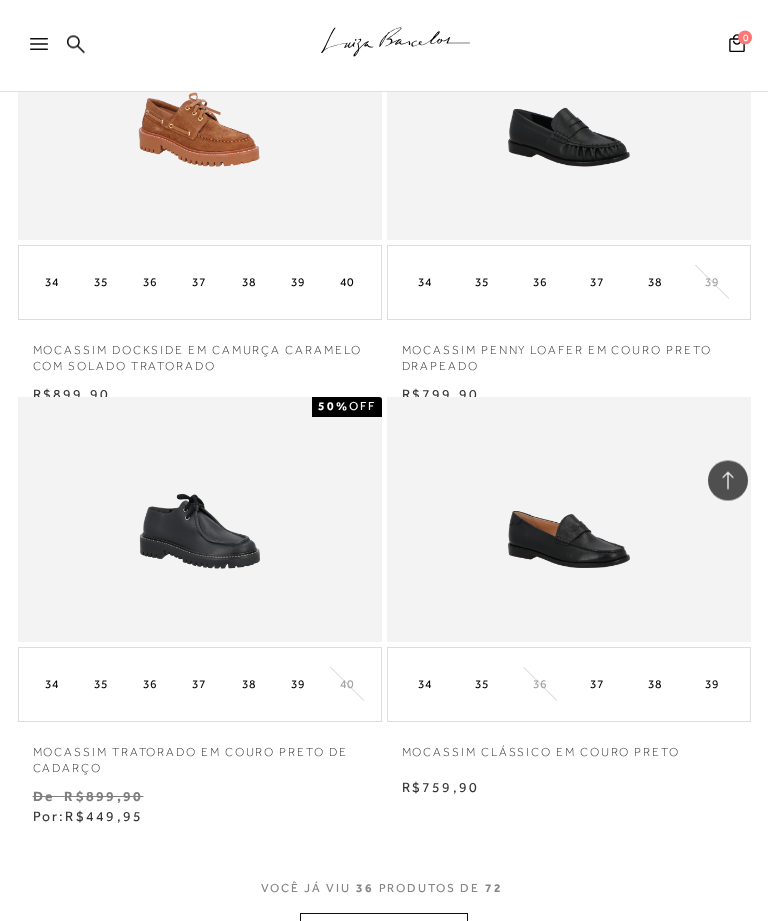 scroll, scrollTop: 6967, scrollLeft: 0, axis: vertical 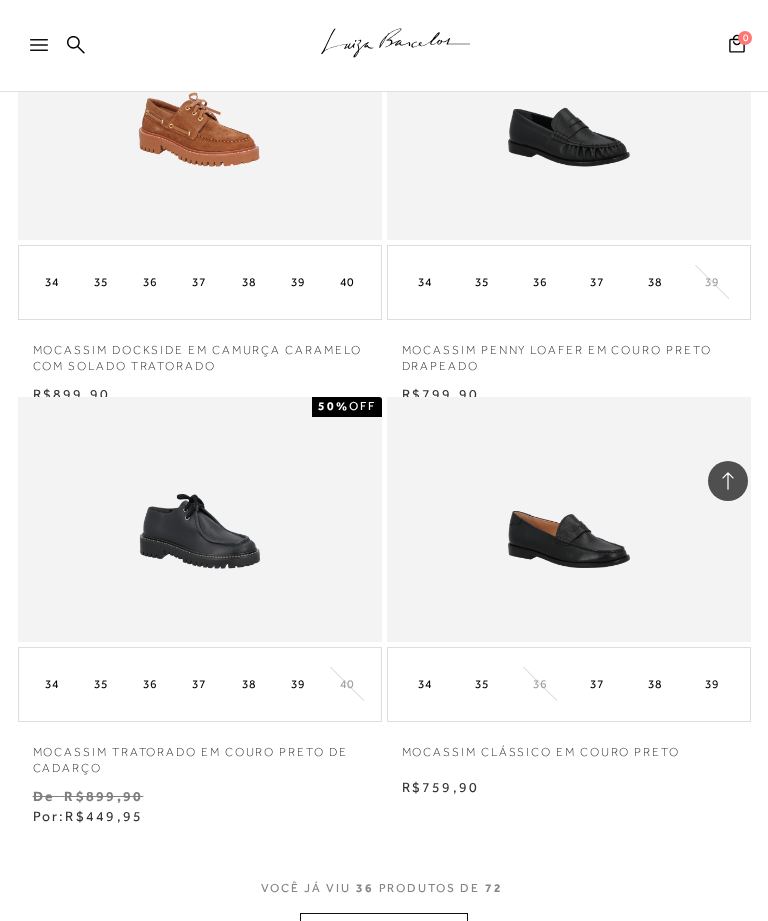 click at bounding box center [199, 519] 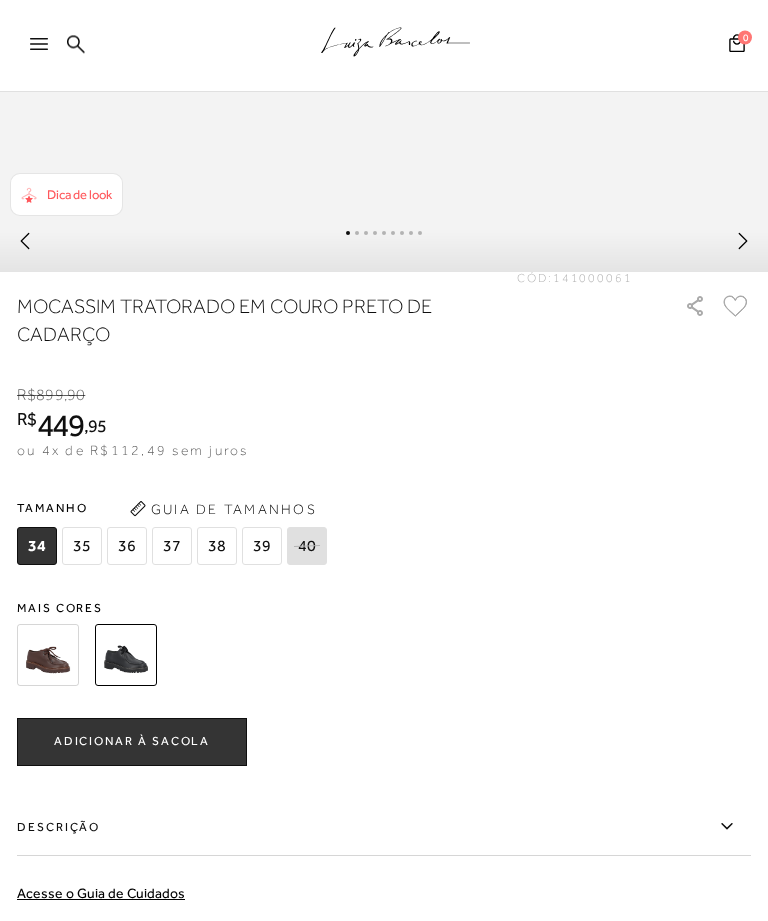 scroll, scrollTop: 1101, scrollLeft: 0, axis: vertical 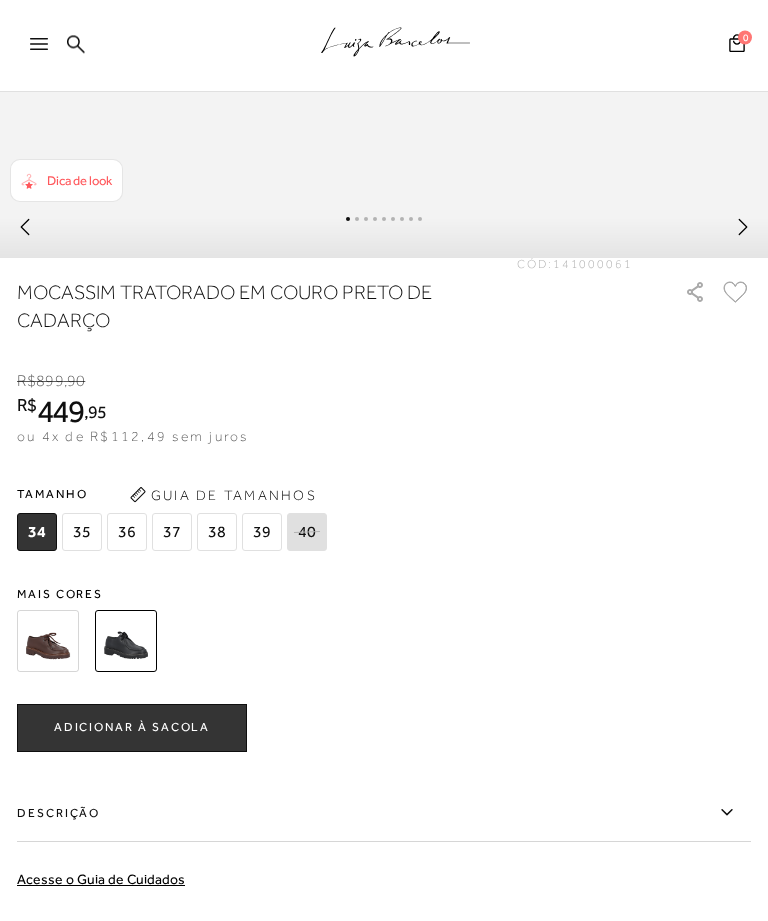 click at bounding box center [48, 642] 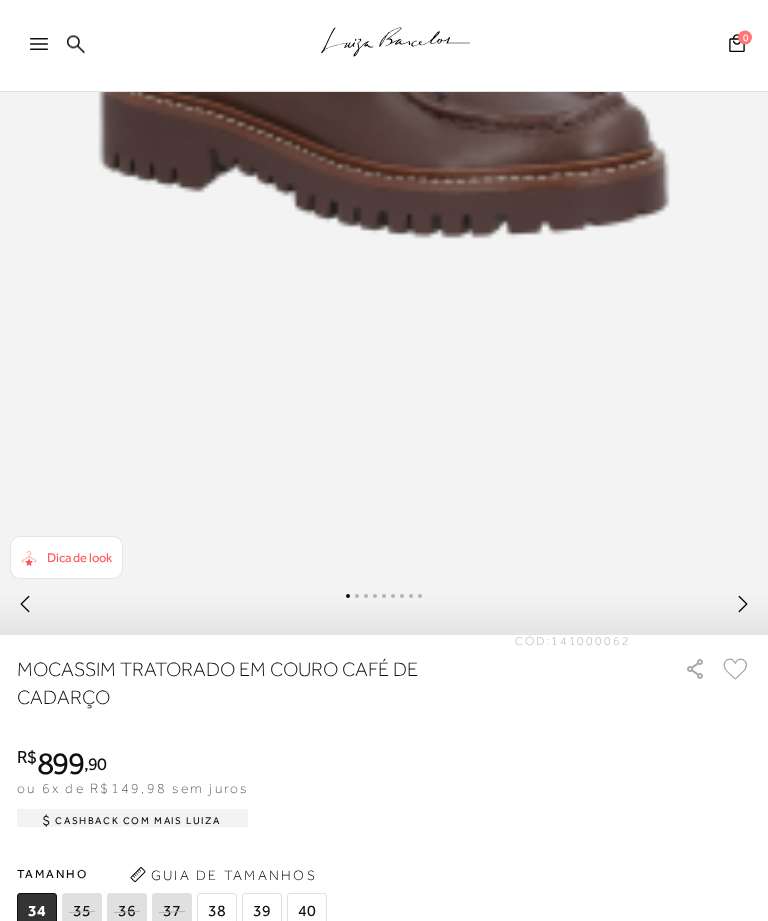 scroll, scrollTop: 0, scrollLeft: 0, axis: both 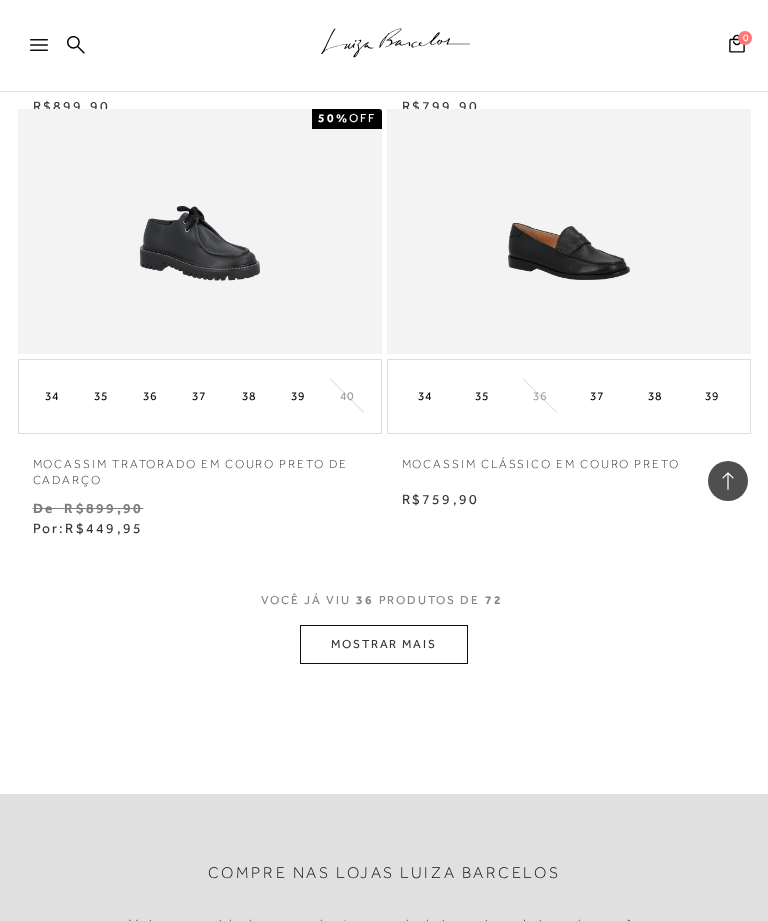 click on "MOSTRAR MAIS" at bounding box center (384, 644) 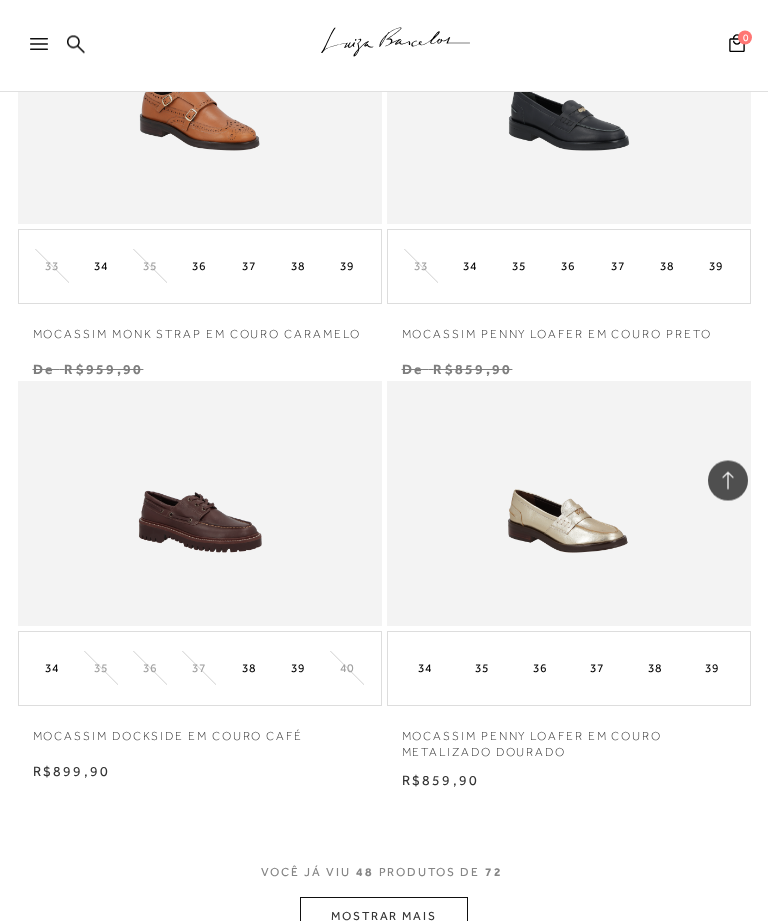 scroll, scrollTop: 9404, scrollLeft: 0, axis: vertical 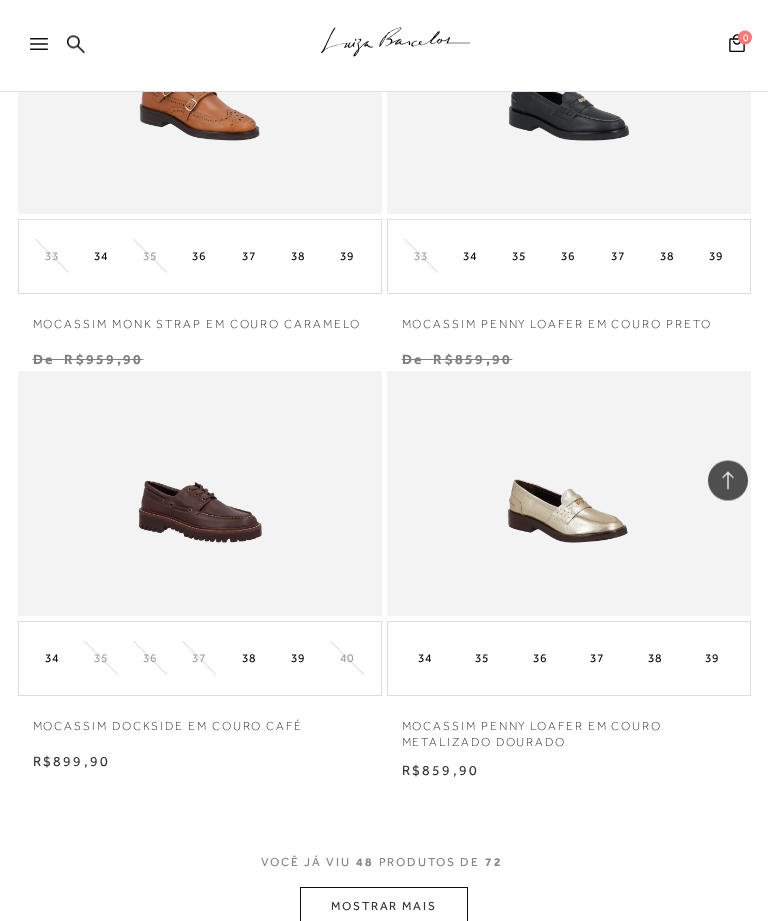 click at bounding box center (199, 494) 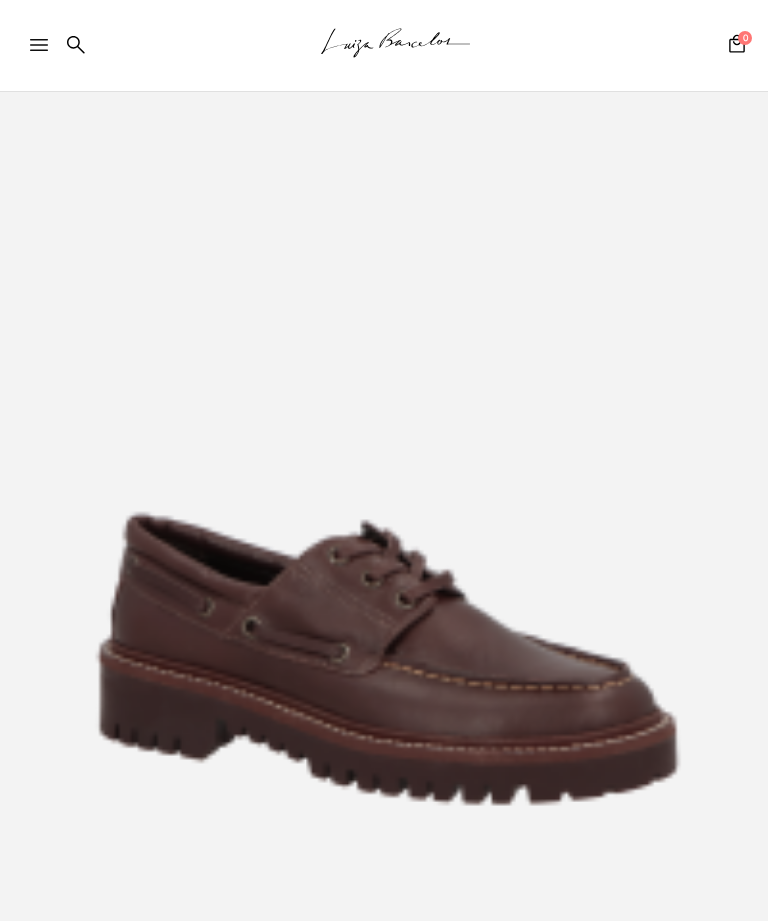 scroll, scrollTop: 137, scrollLeft: 0, axis: vertical 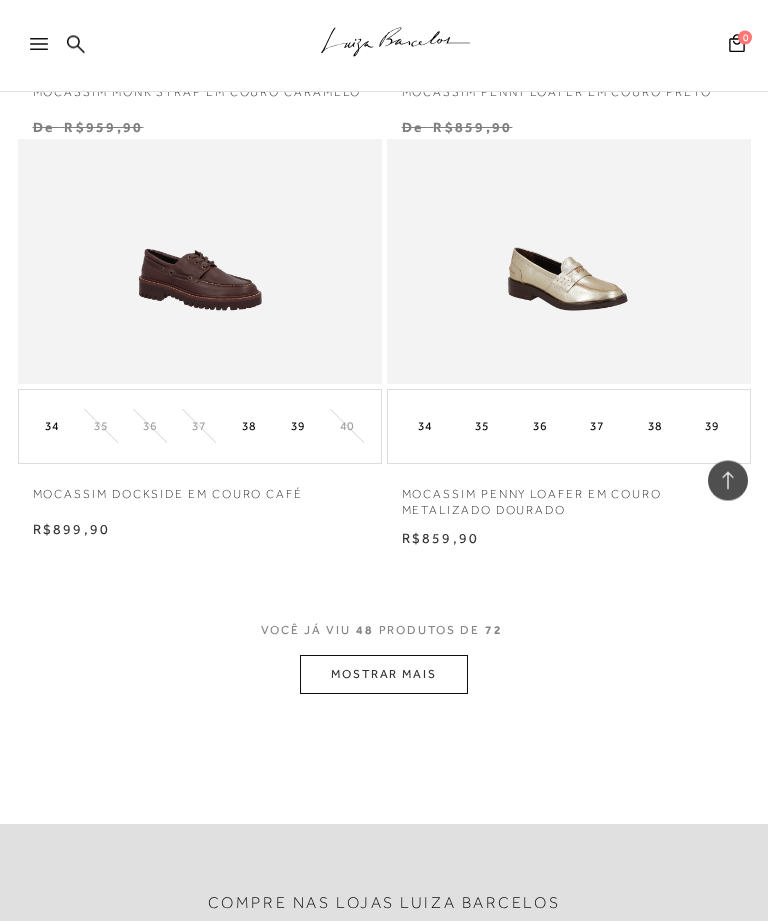 click on "MOSTRAR MAIS" at bounding box center (384, 675) 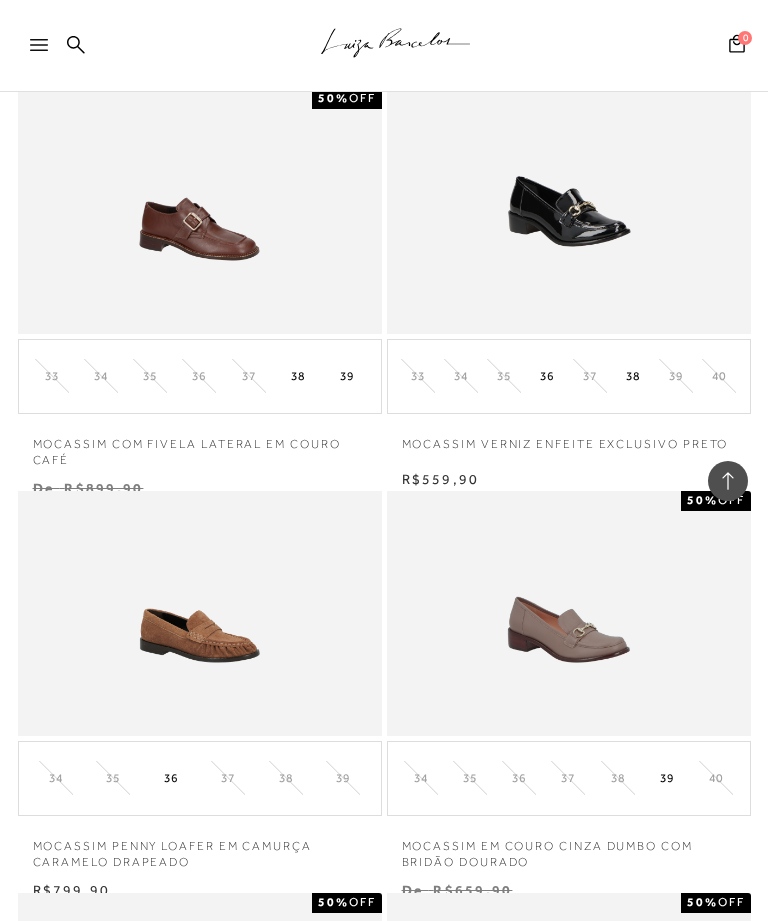 scroll, scrollTop: 10776, scrollLeft: 0, axis: vertical 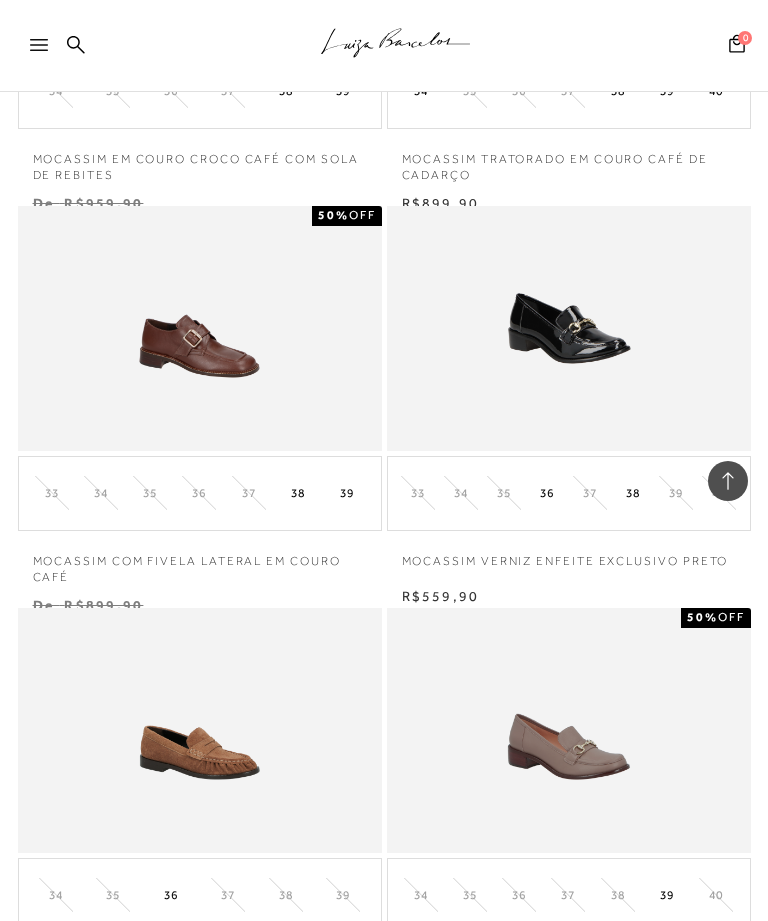 click on "MOSTRAR MAIS" at bounding box center [384, 1947] 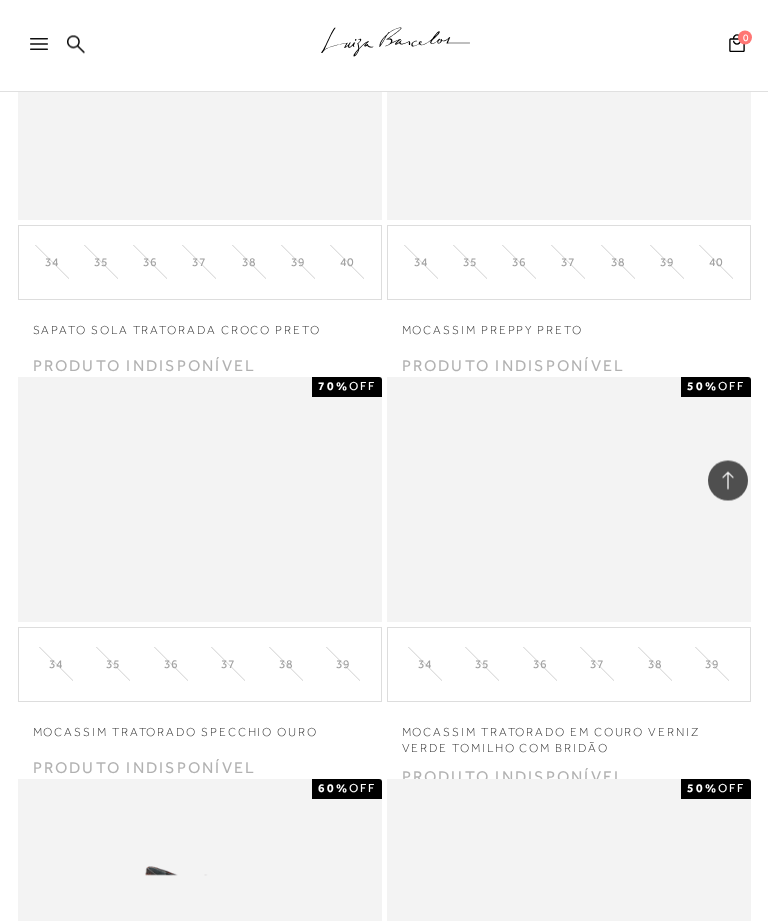 scroll, scrollTop: 14503, scrollLeft: 0, axis: vertical 